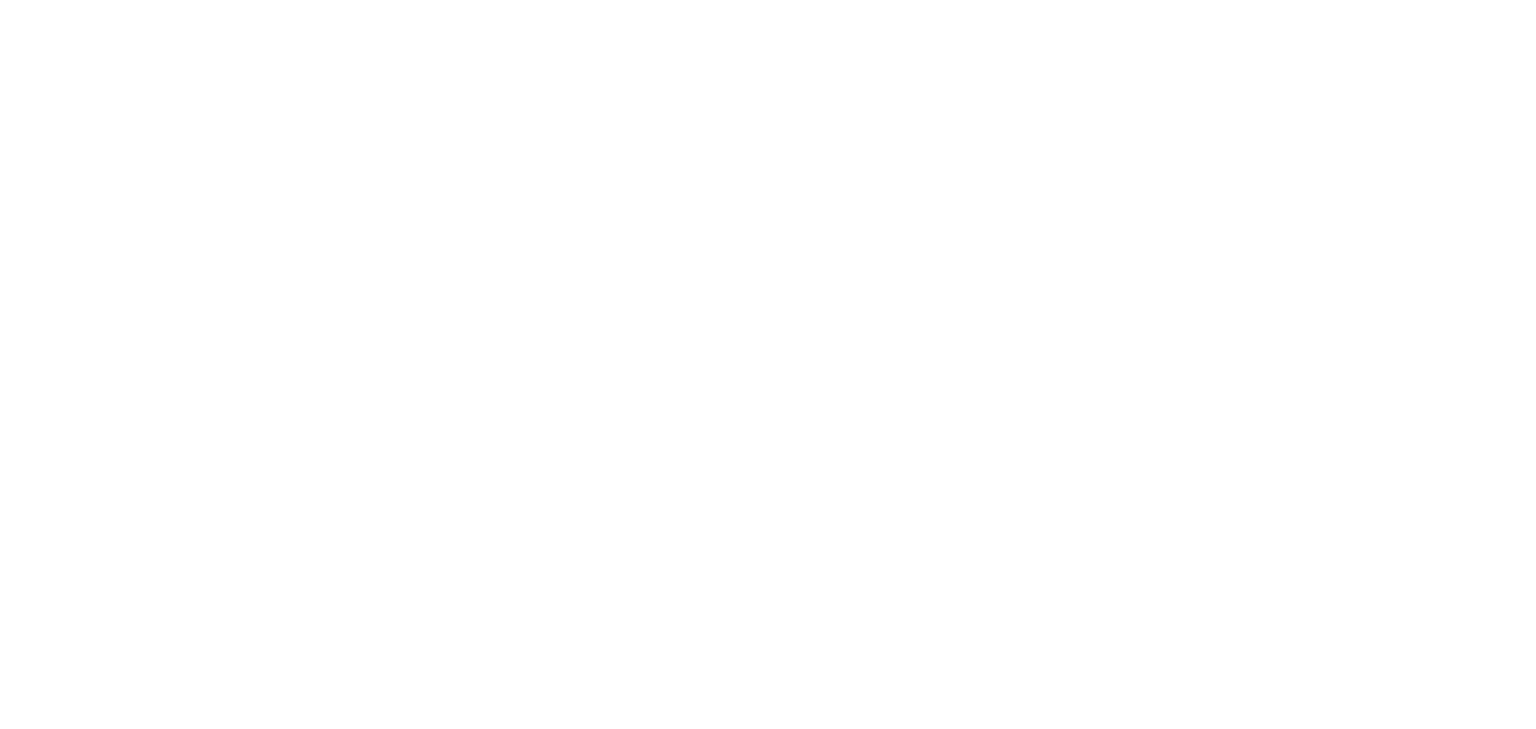 scroll, scrollTop: 0, scrollLeft: 0, axis: both 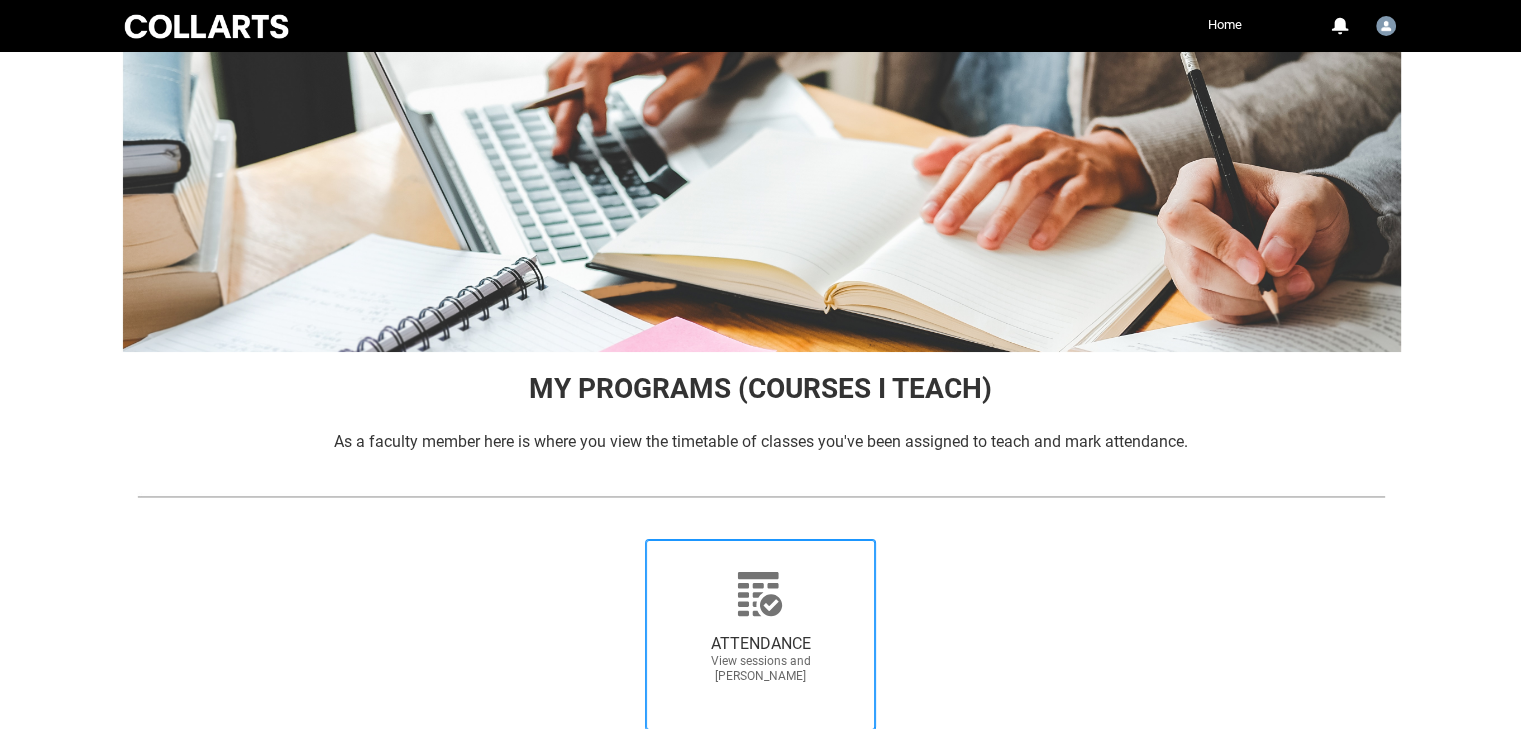 click 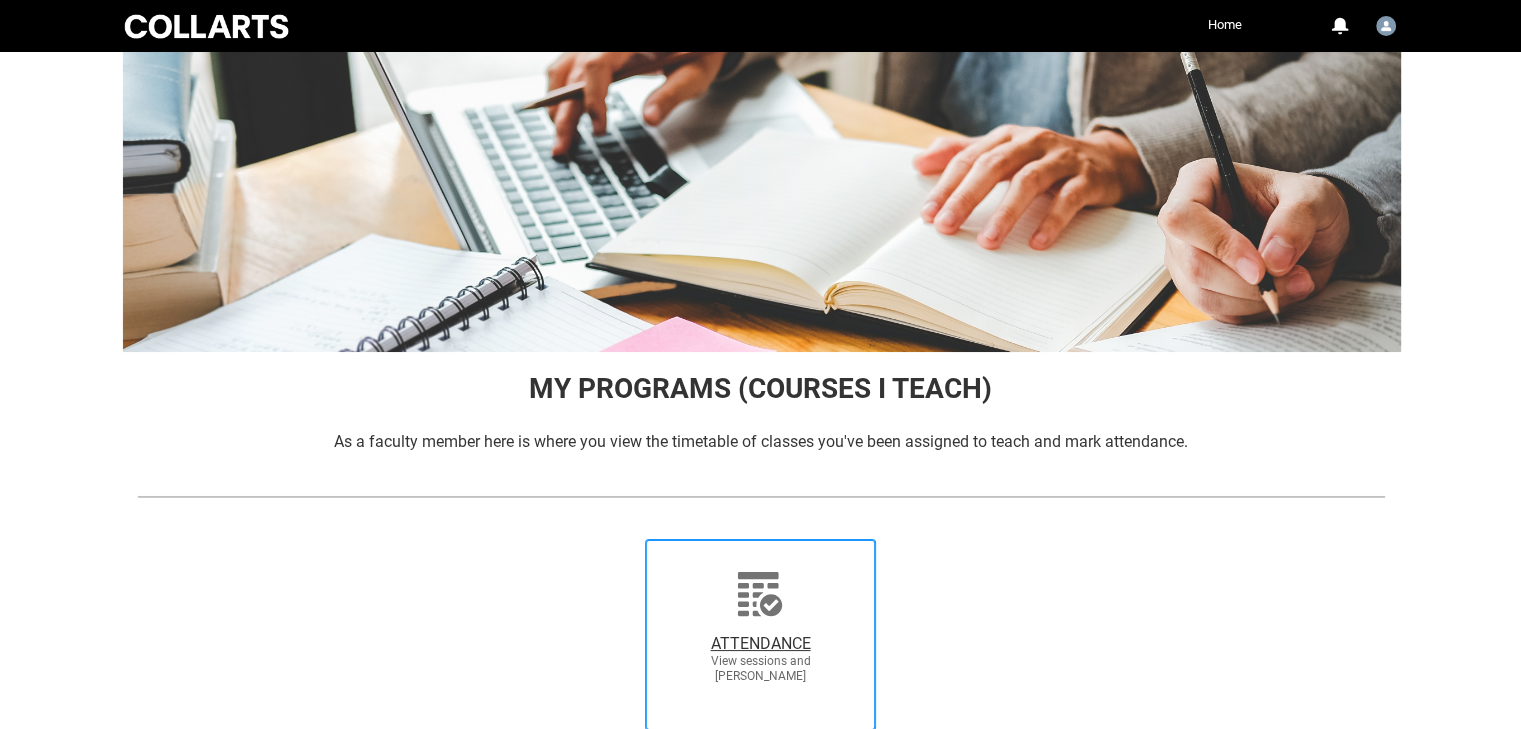 click on "ATTENDANCE View sessions and [PERSON_NAME]" at bounding box center (616, 538) 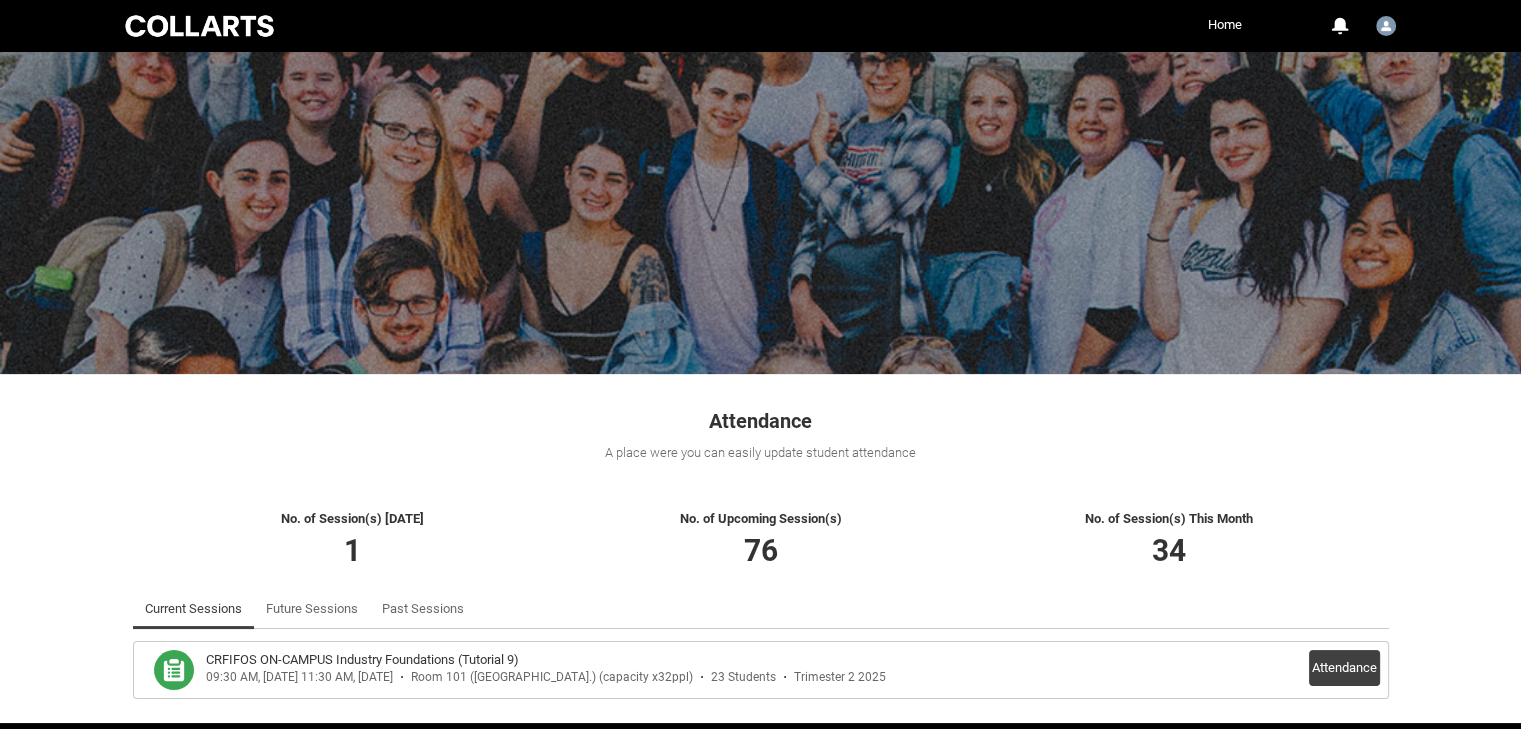 scroll, scrollTop: 74, scrollLeft: 0, axis: vertical 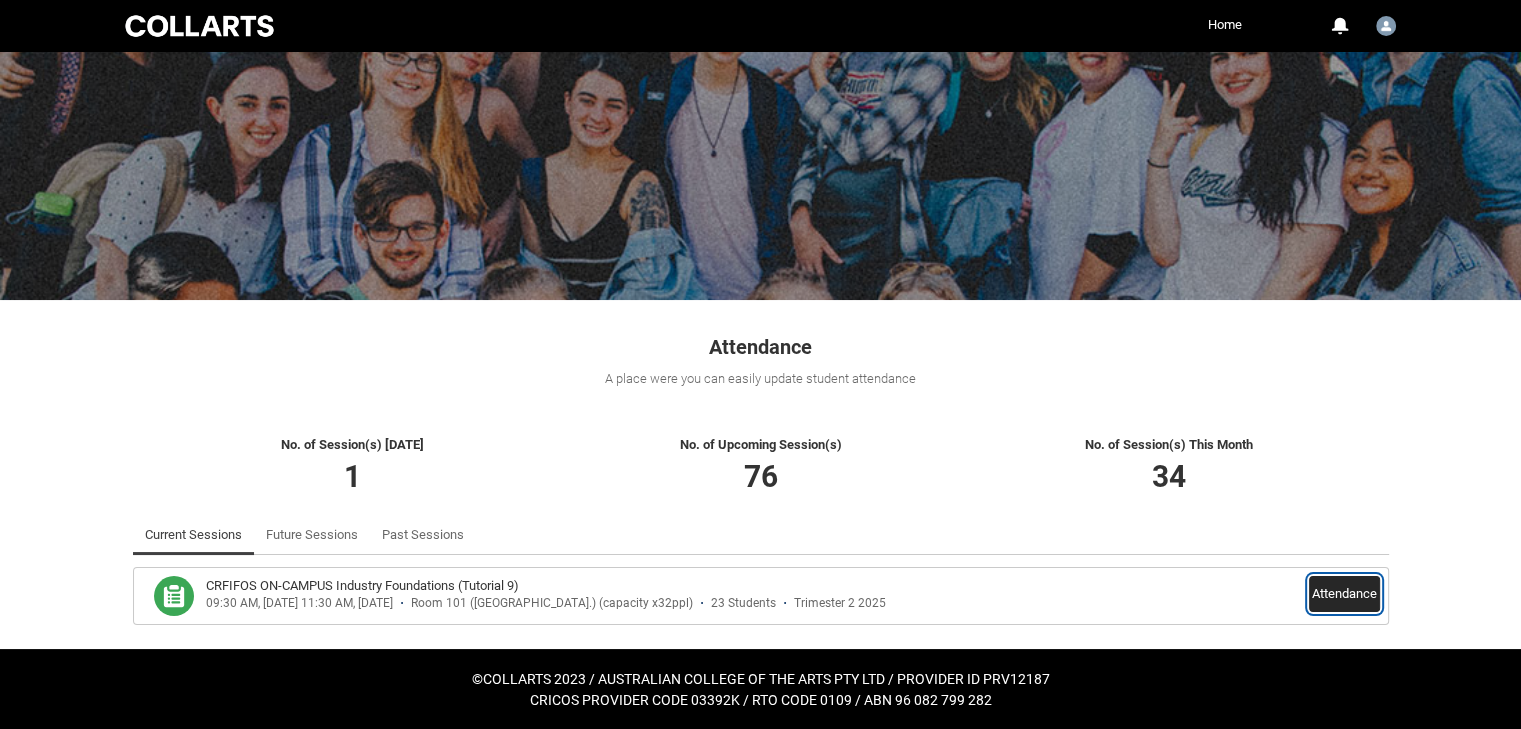 click on "Attendance" at bounding box center (1344, 594) 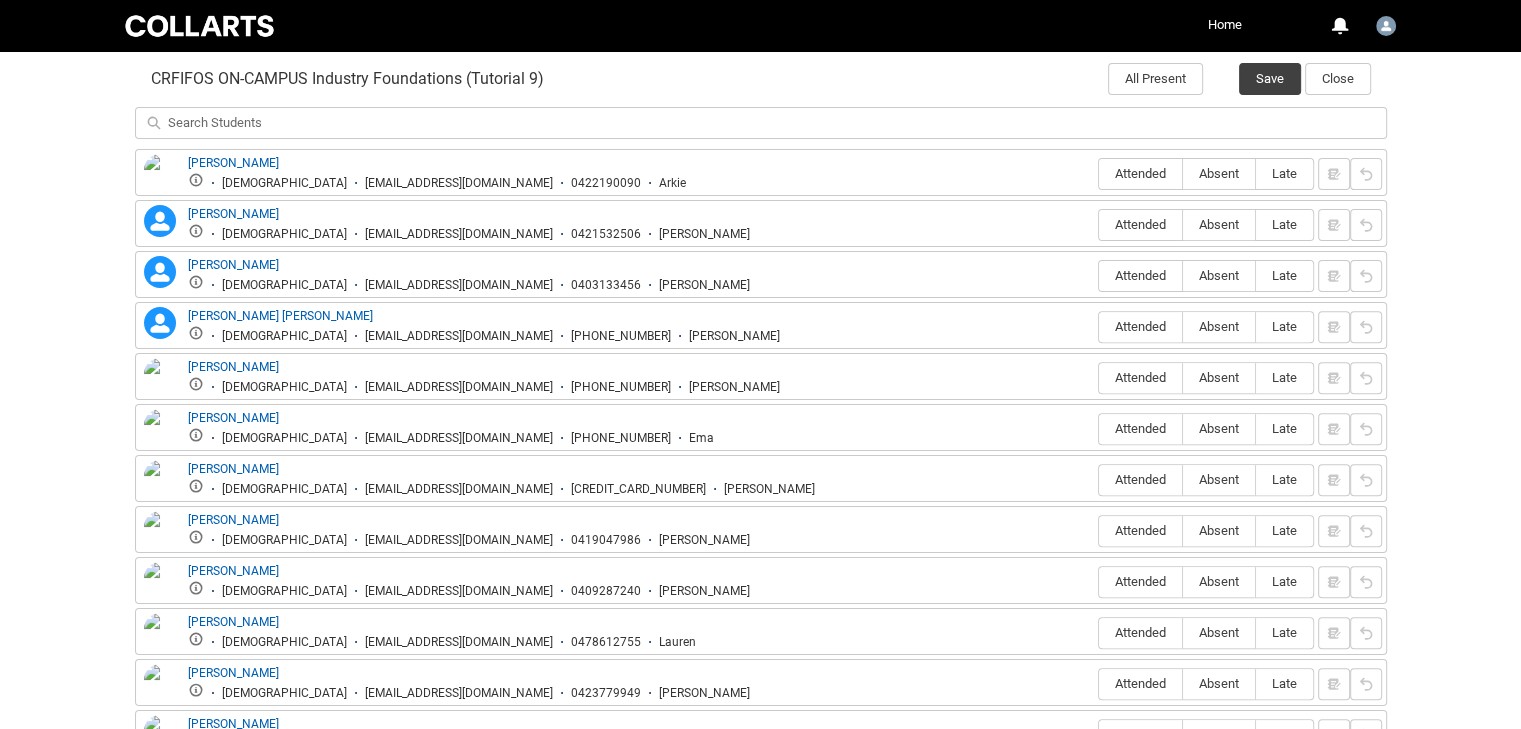 scroll, scrollTop: 690, scrollLeft: 0, axis: vertical 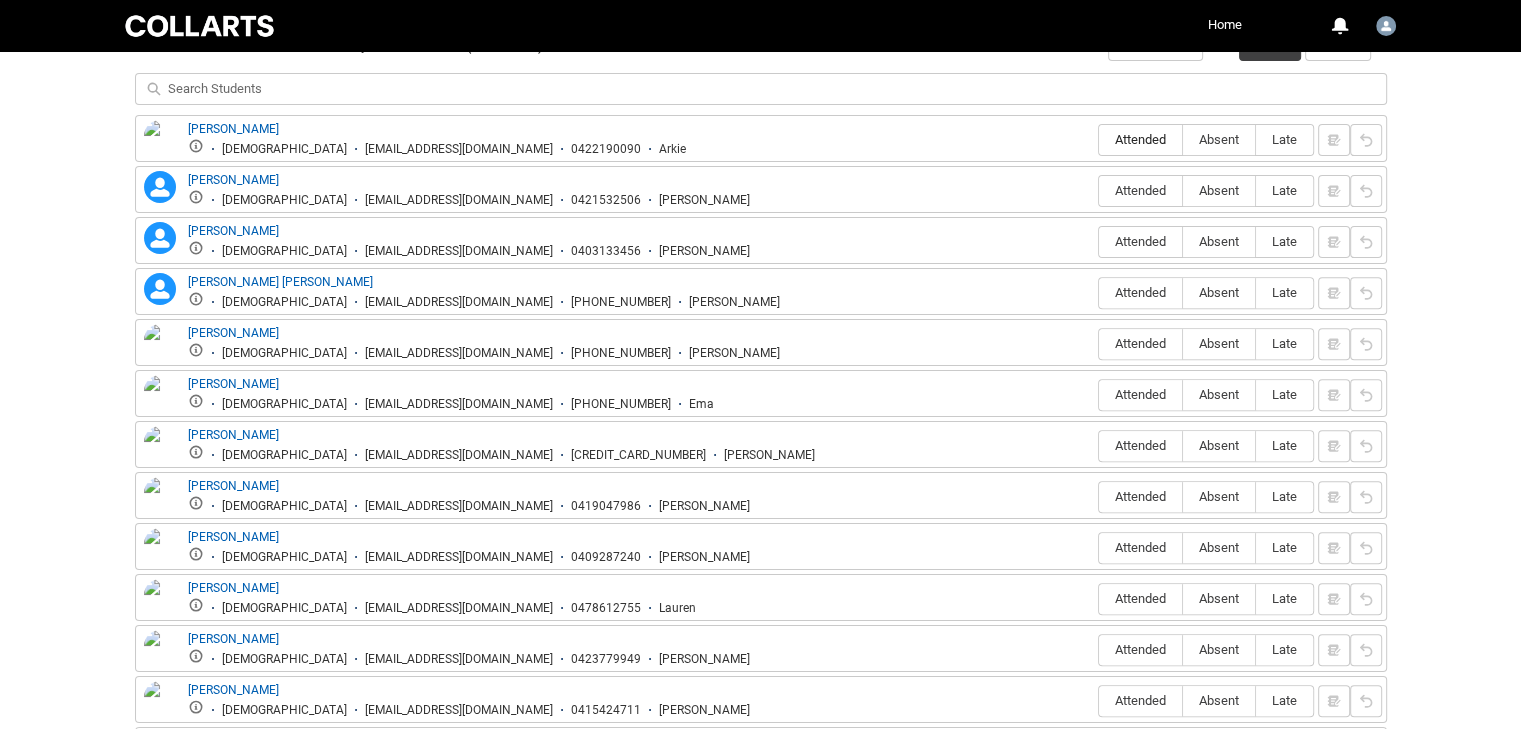 click on "Attended" at bounding box center (1140, 140) 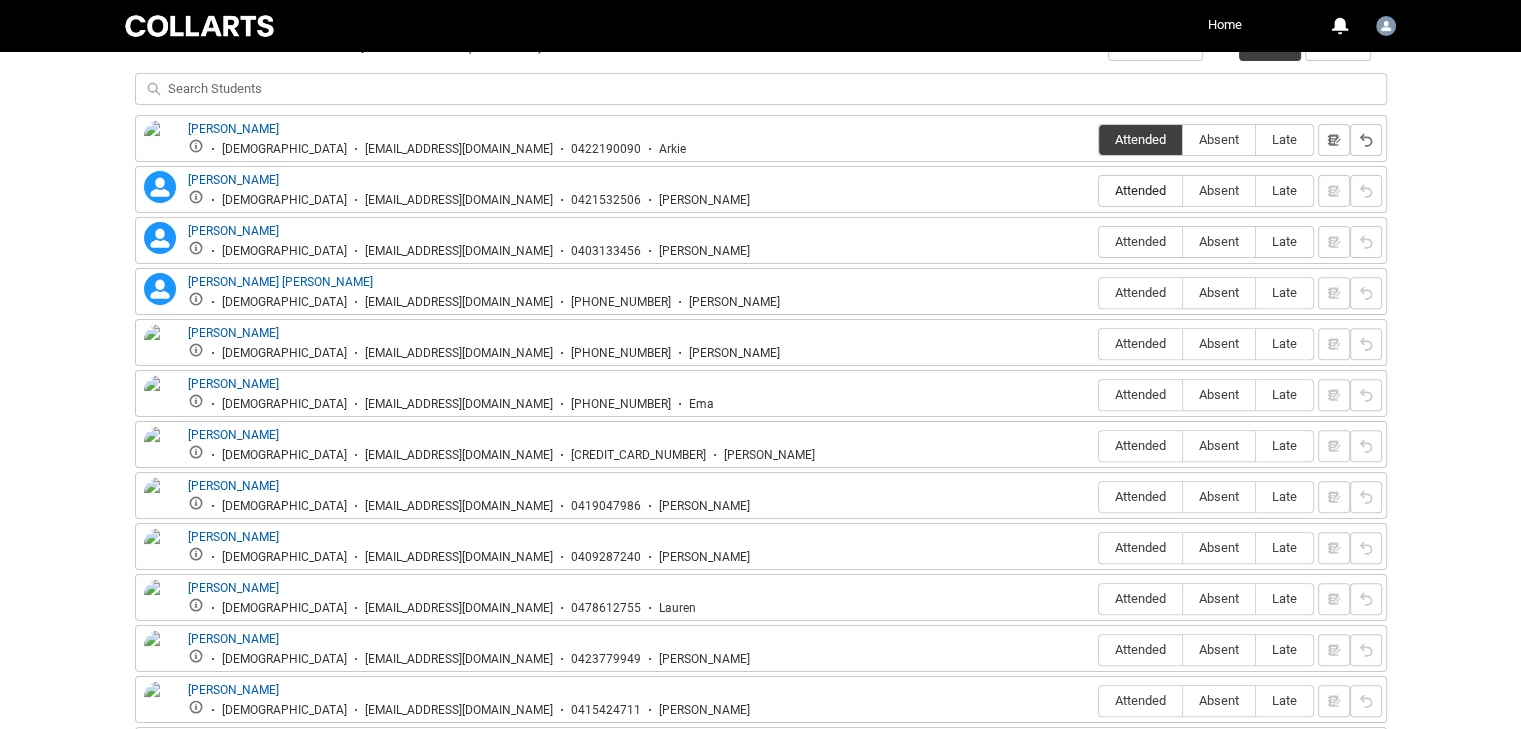 click on "Attended" at bounding box center (1140, 190) 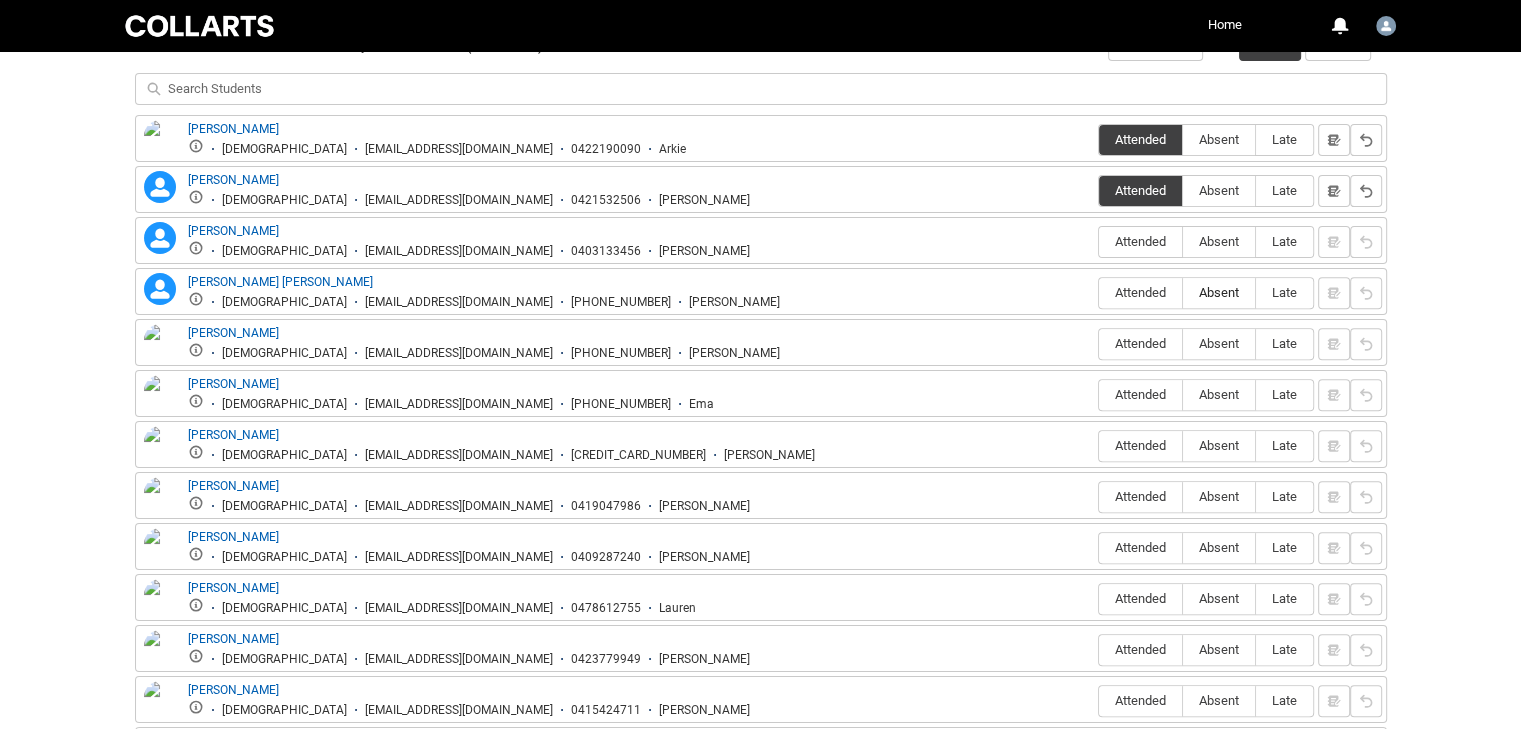click on "Absent" at bounding box center [1219, 292] 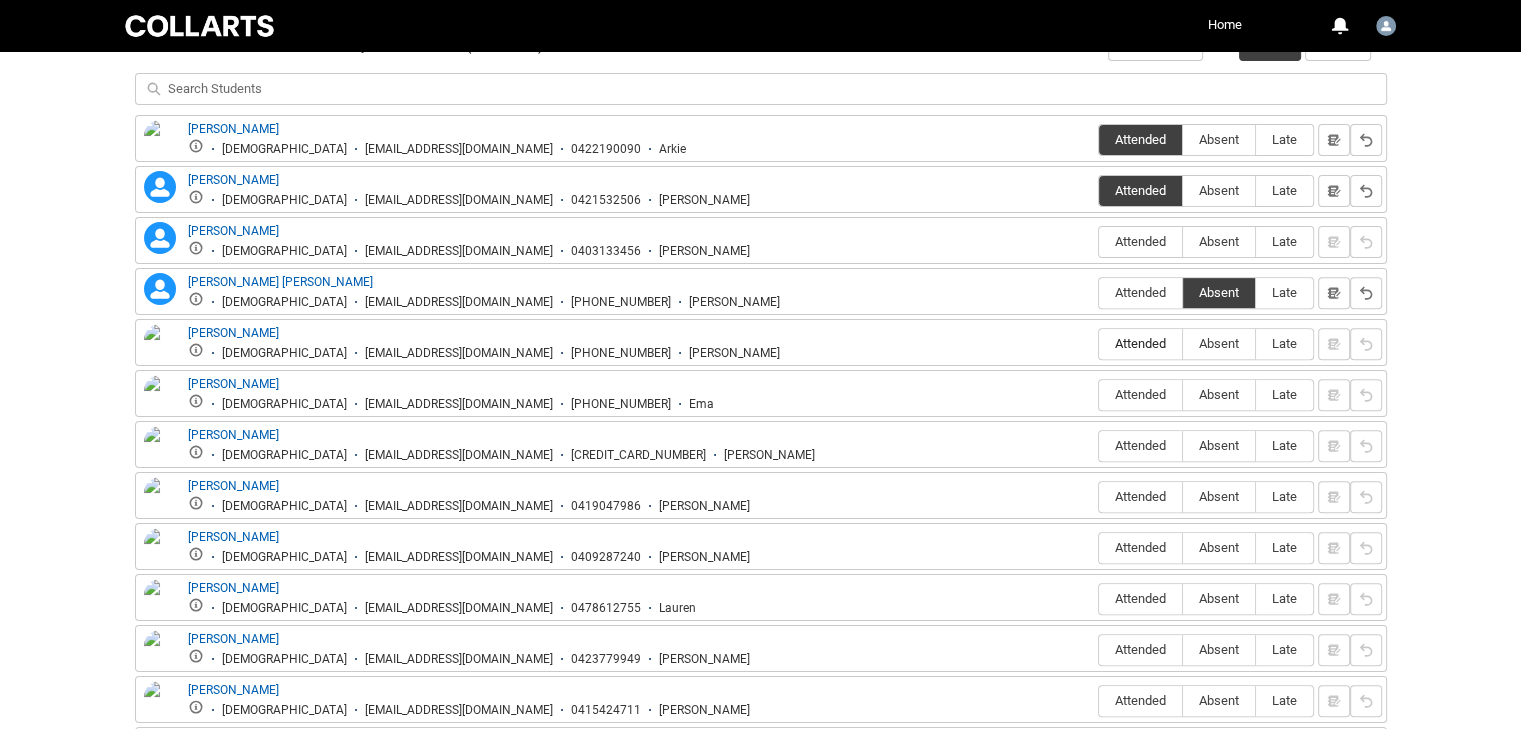click on "Attended" at bounding box center [1140, 343] 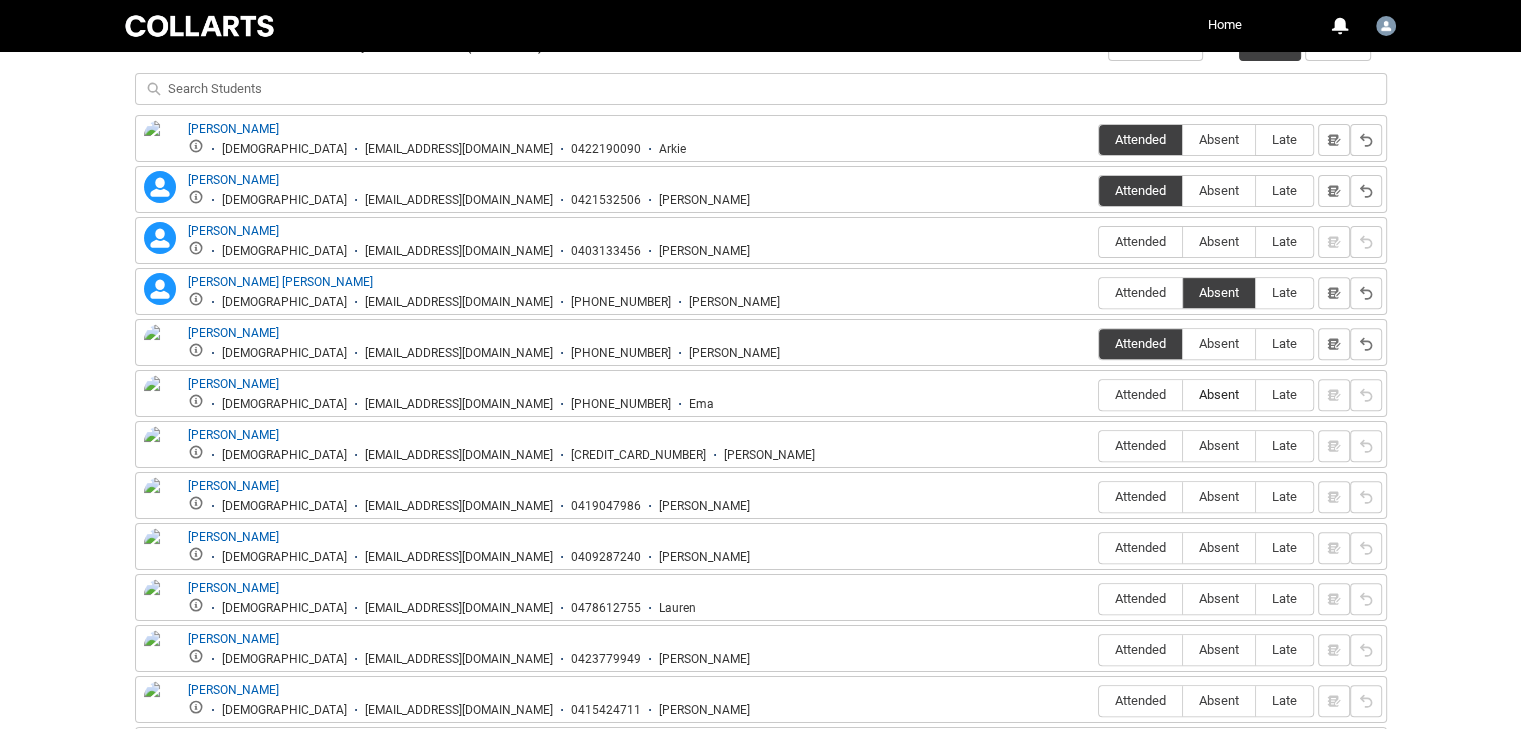 click on "Absent" at bounding box center [1219, 394] 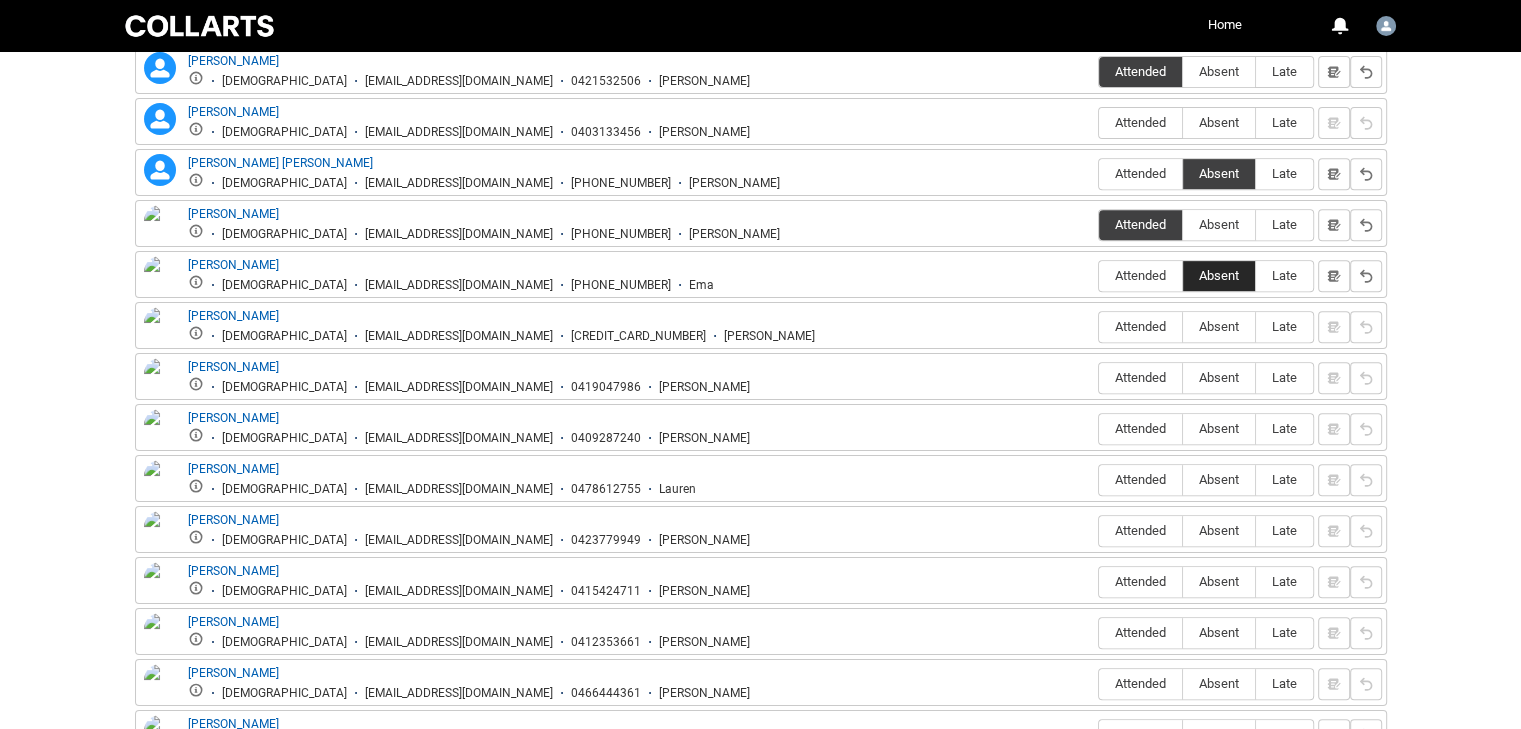 scroll, scrollTop: 813, scrollLeft: 0, axis: vertical 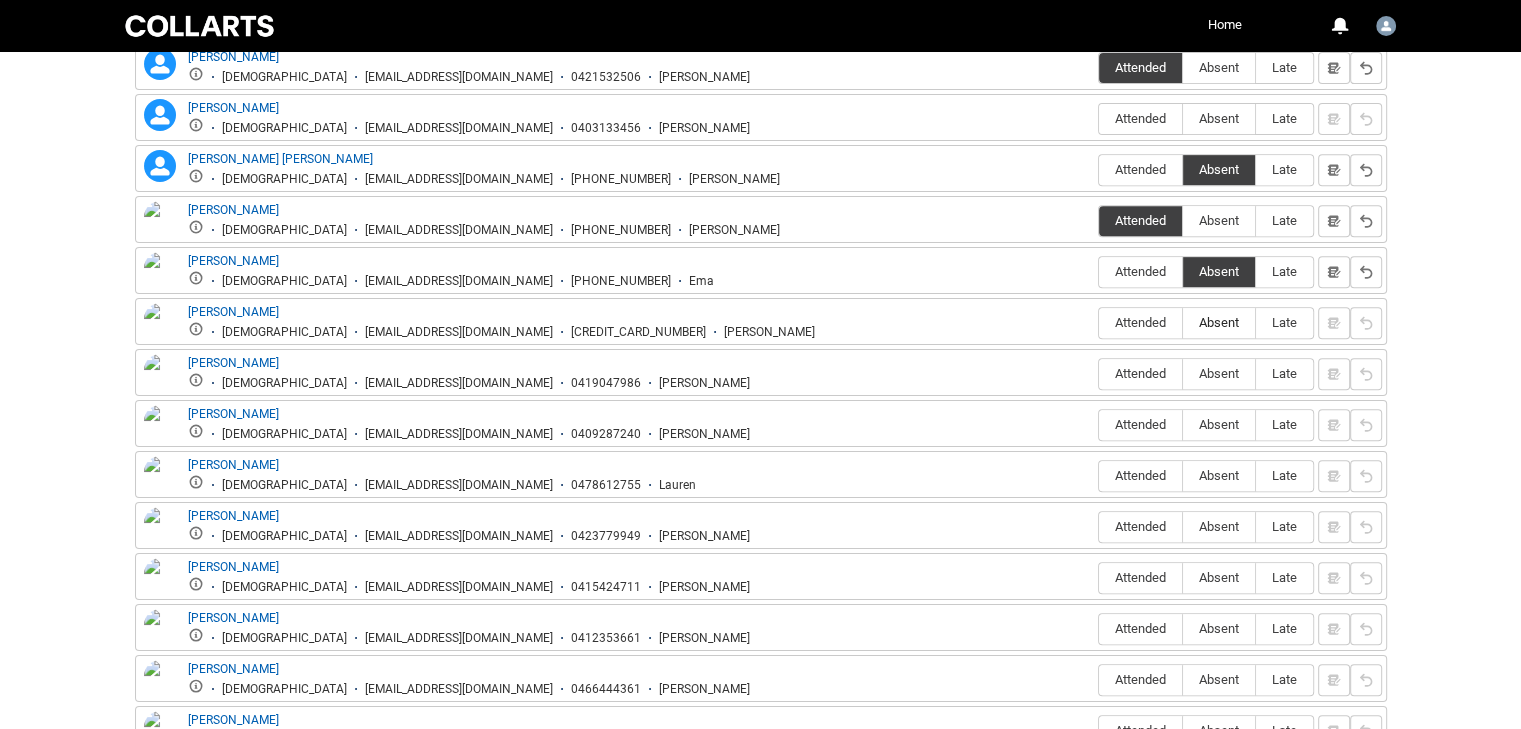 click on "Absent" at bounding box center (1219, 322) 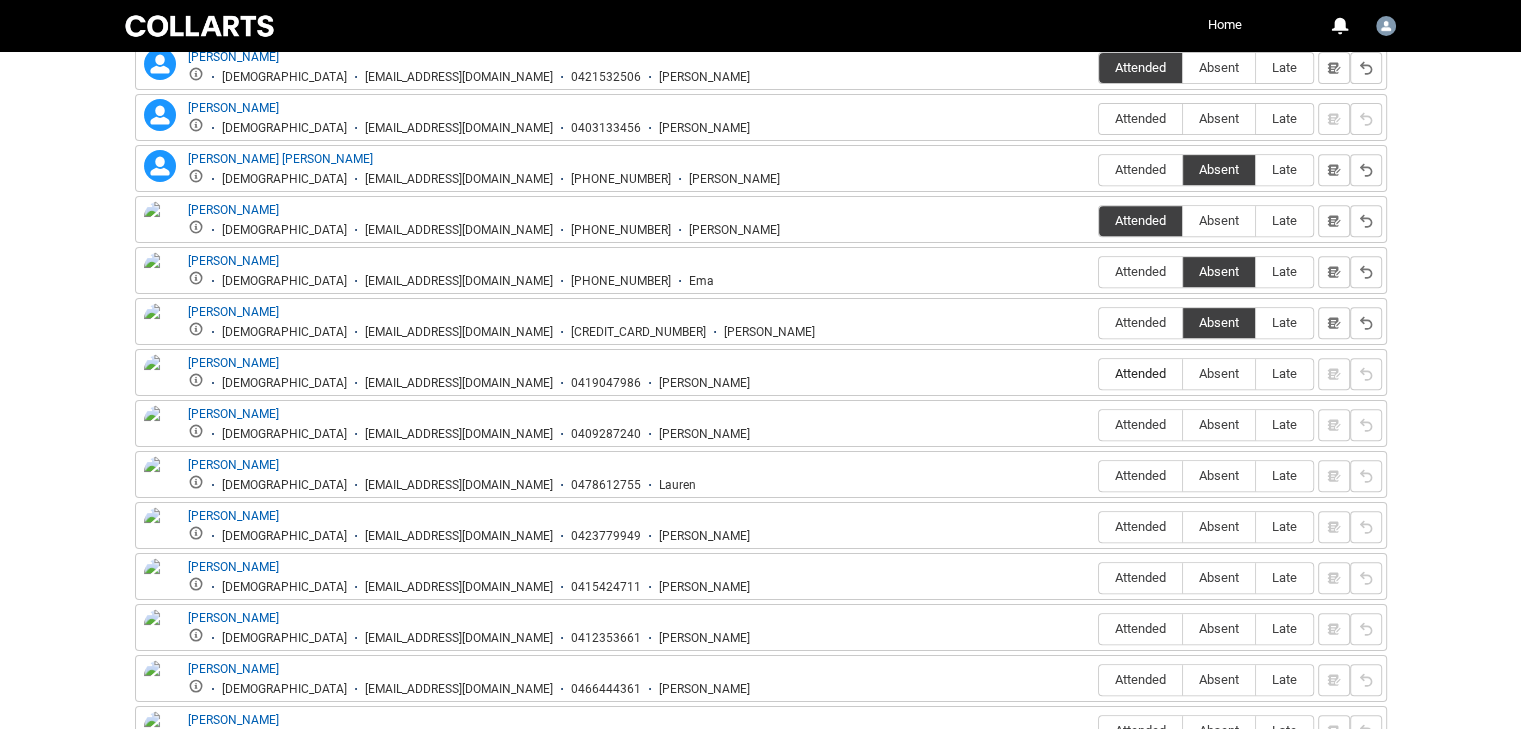 click on "Attended" at bounding box center (1140, 373) 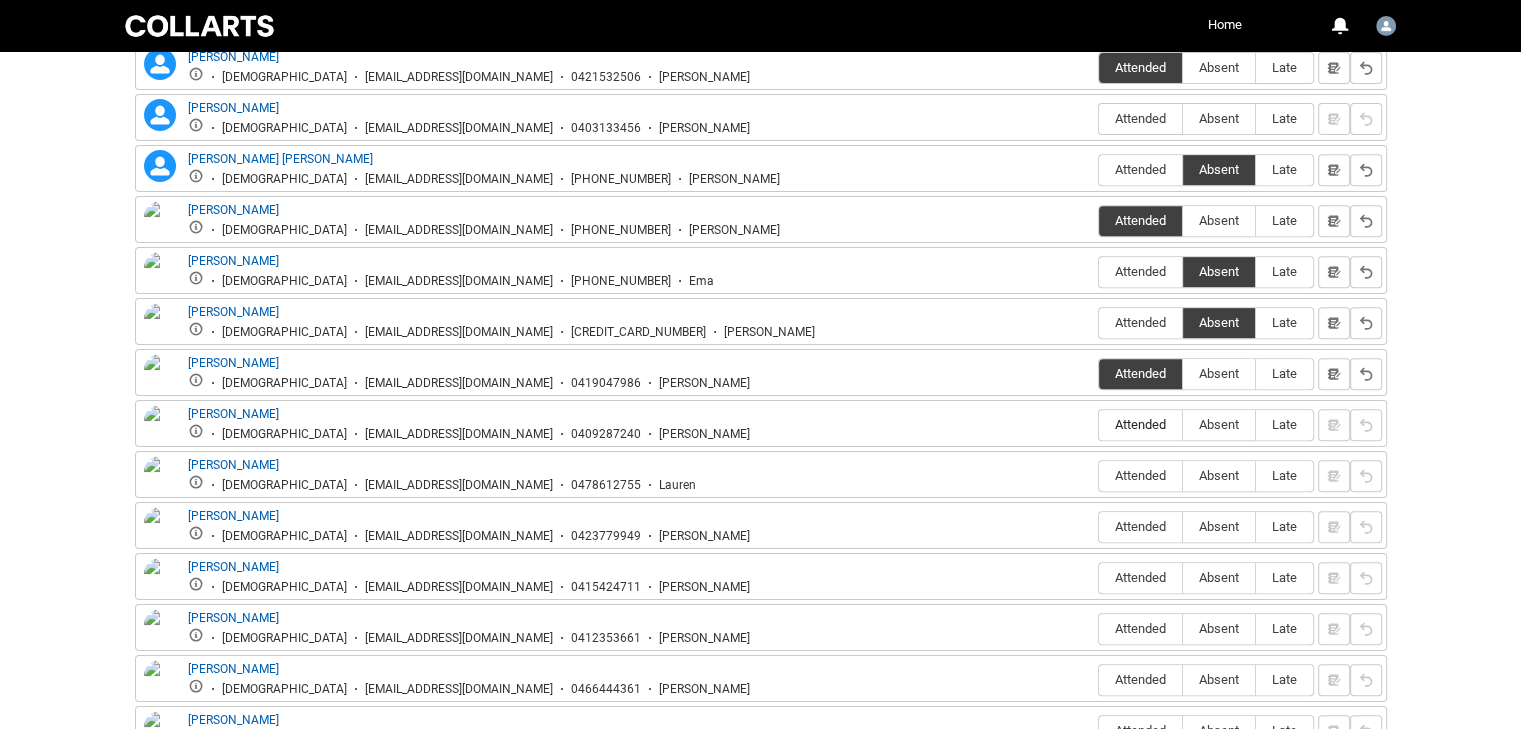 click on "Attended" at bounding box center (1140, 424) 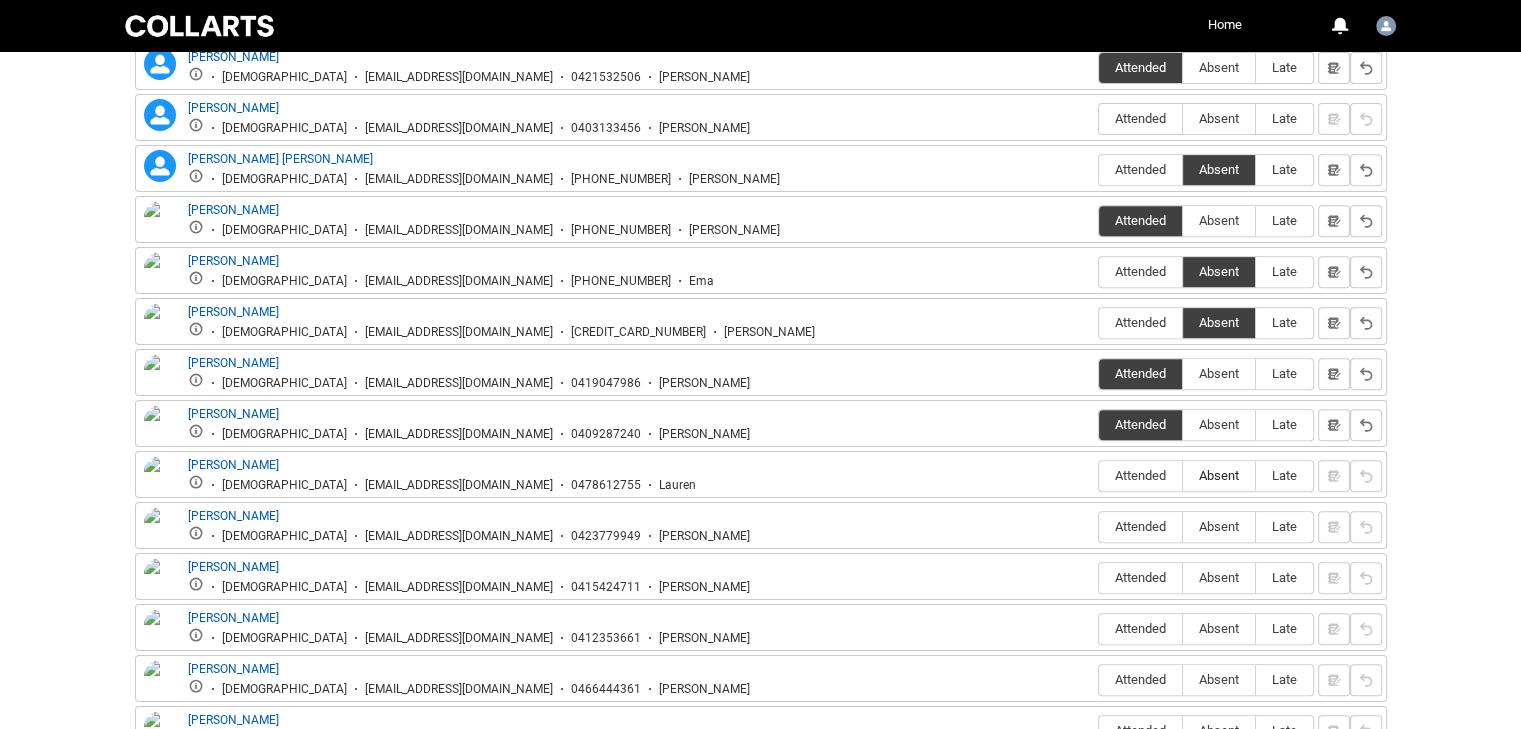 click on "Absent" at bounding box center [1219, 475] 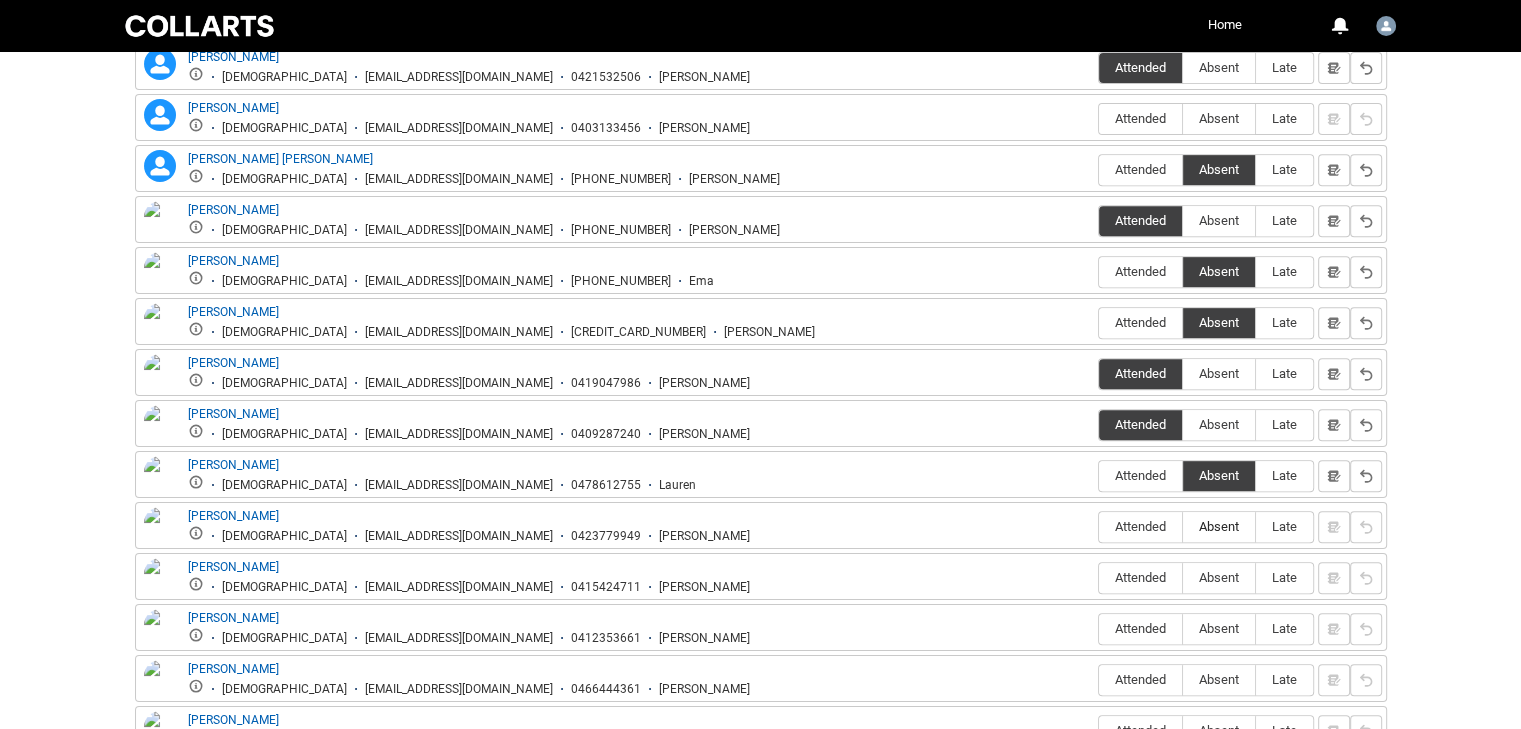 click on "Absent" at bounding box center [1219, 526] 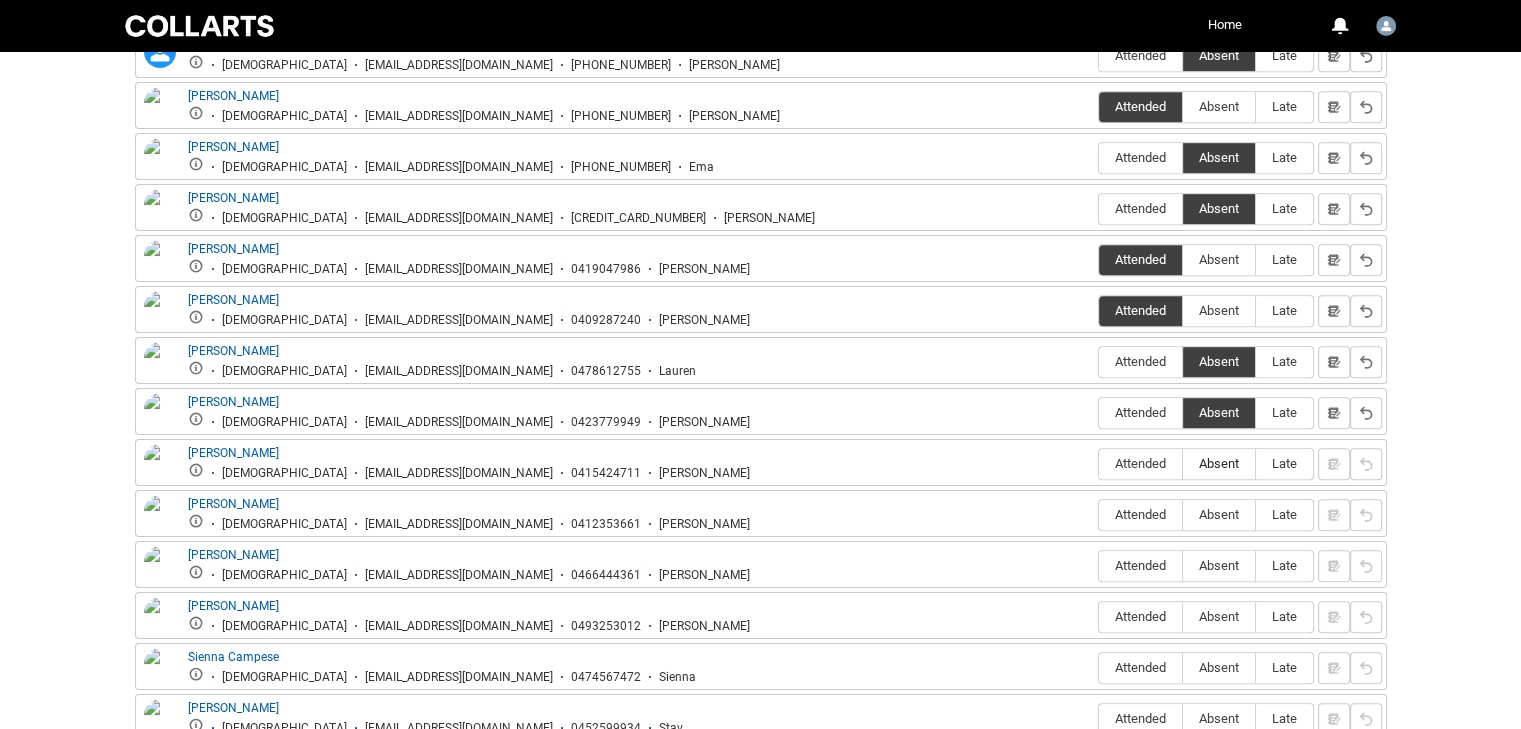 scroll, scrollTop: 933, scrollLeft: 0, axis: vertical 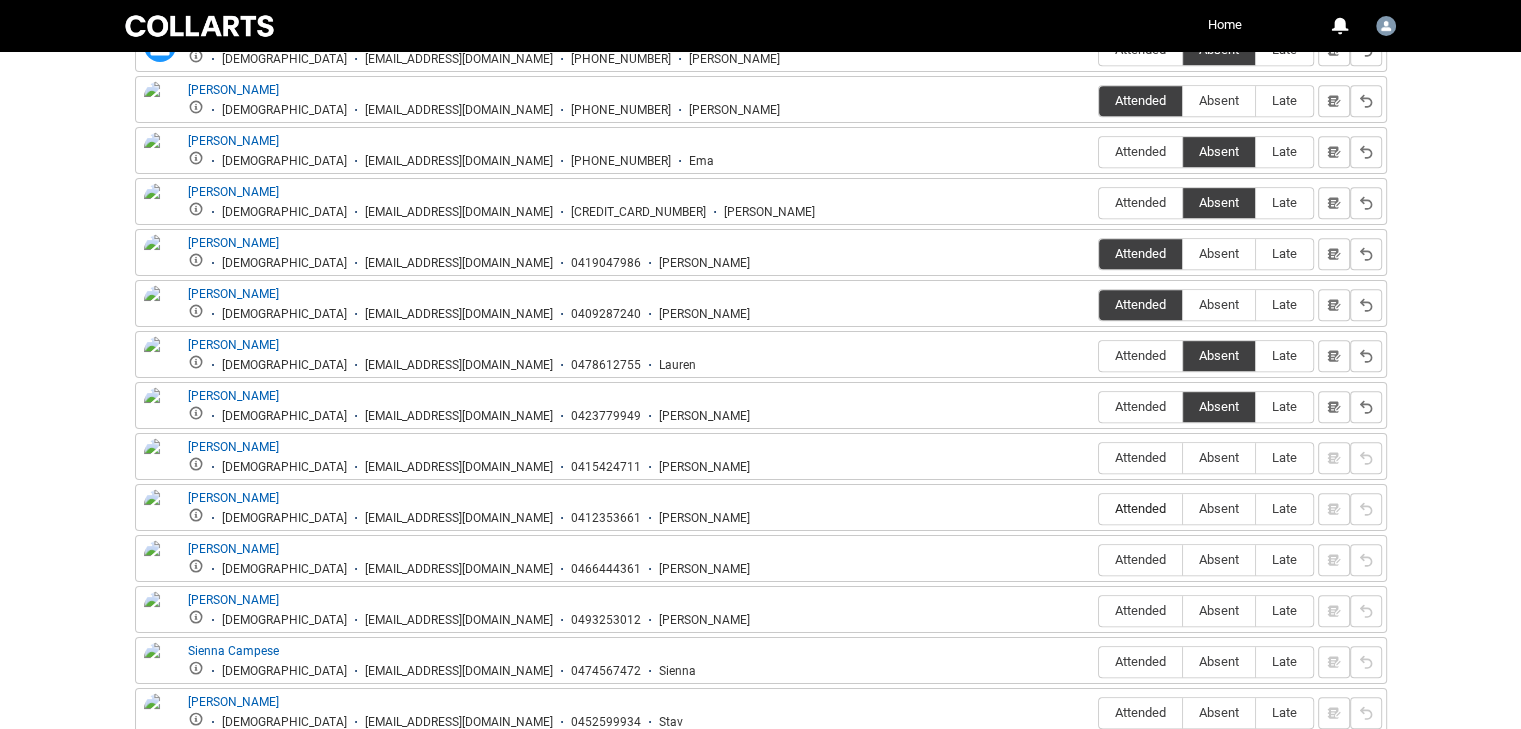 click on "Attended" at bounding box center (1140, 508) 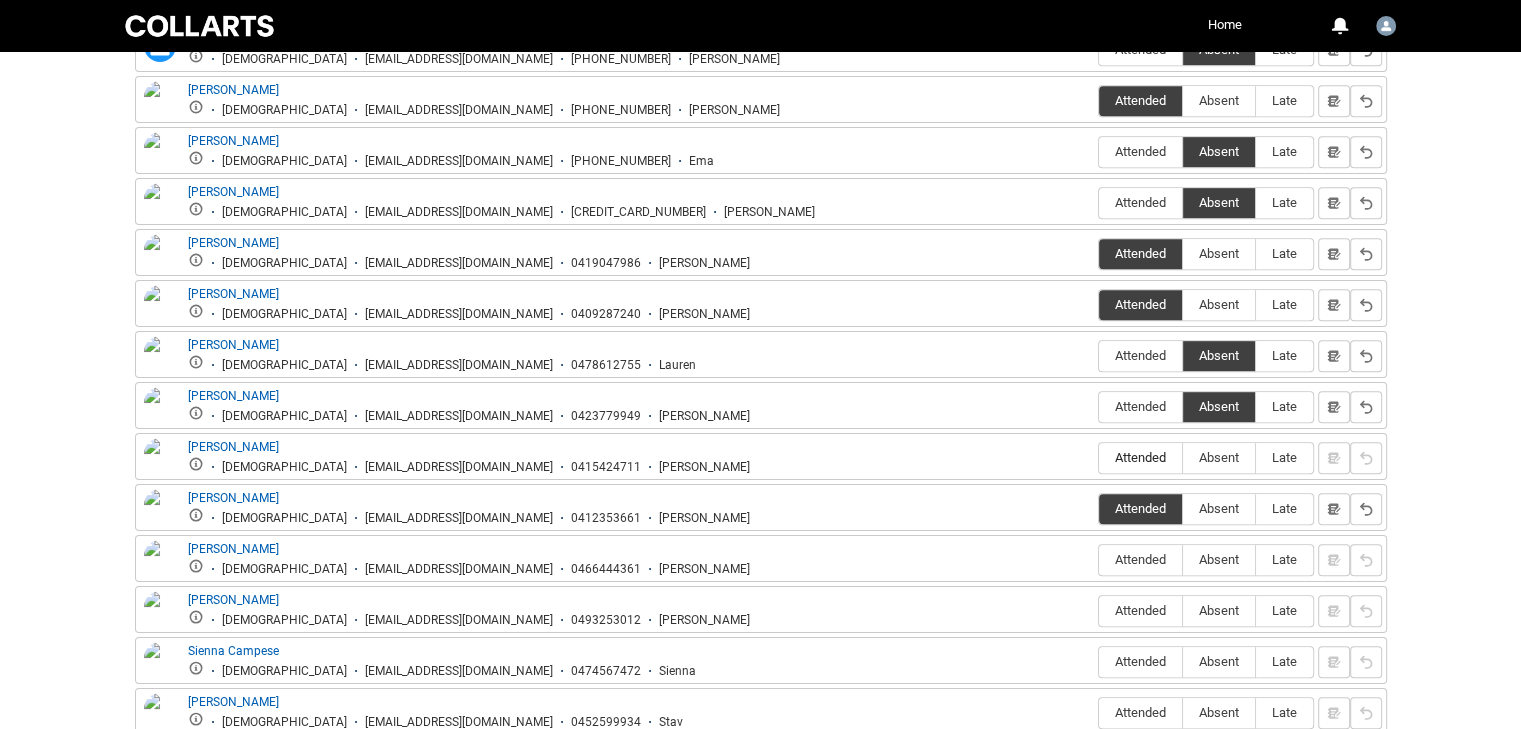 click on "Attended" at bounding box center [1140, 457] 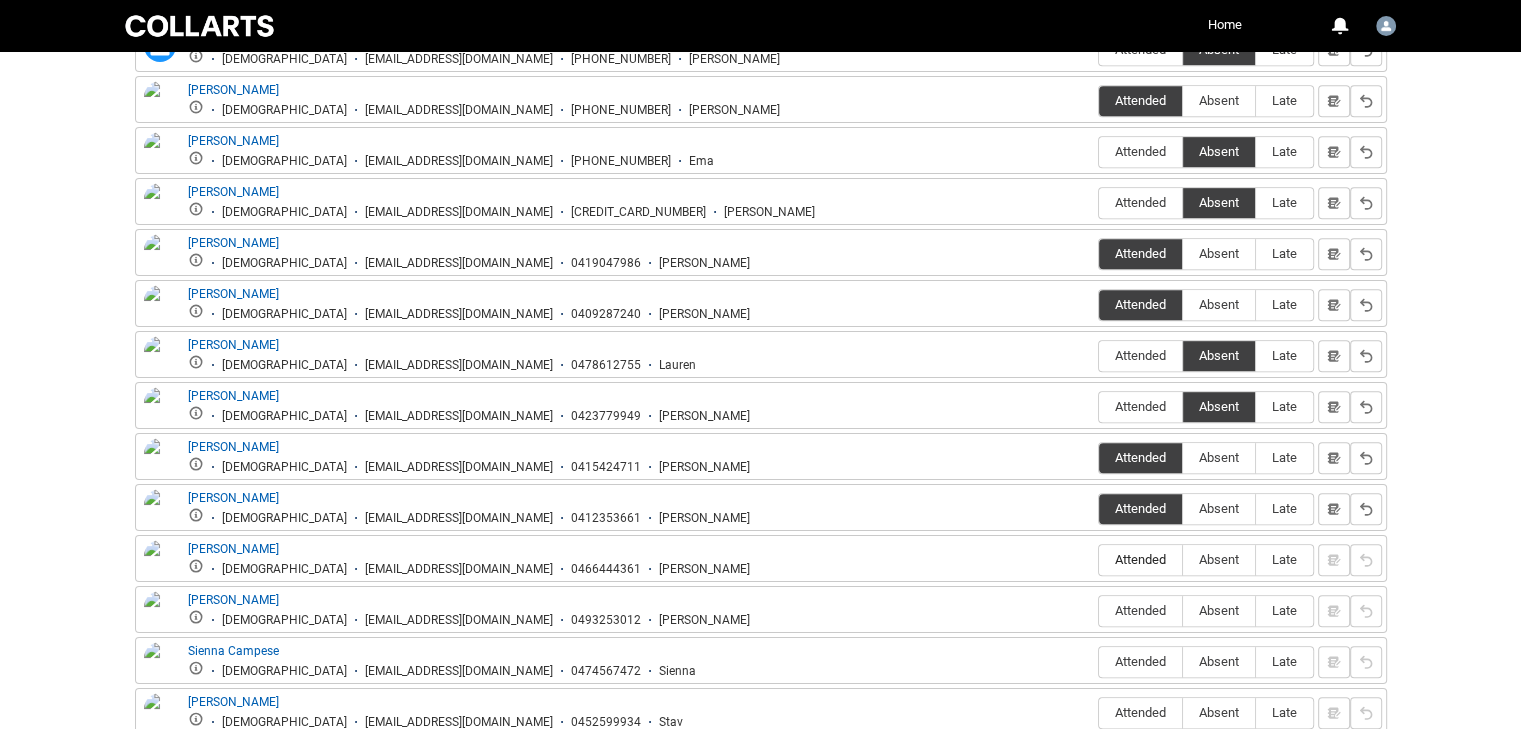 click on "Attended" at bounding box center (1140, 560) 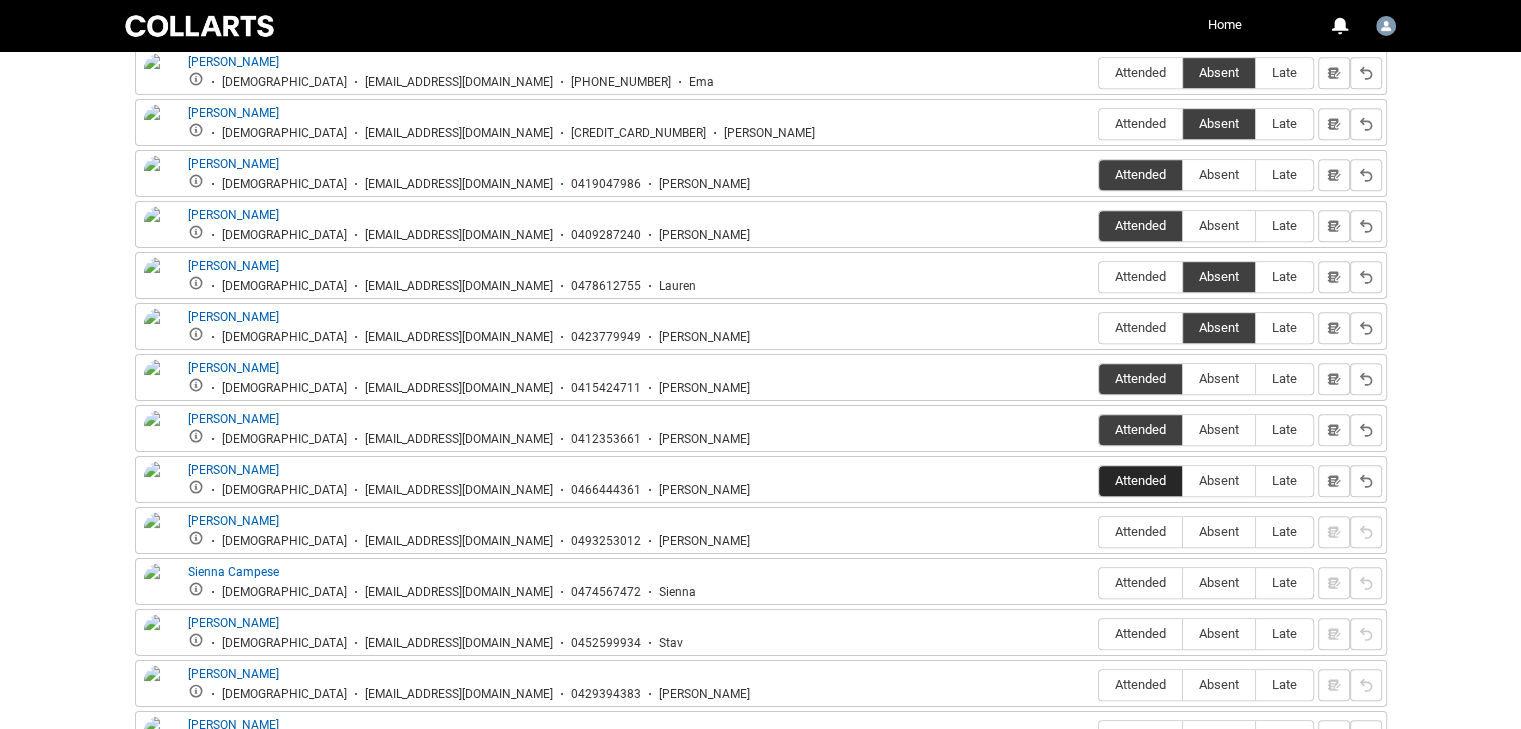 scroll, scrollTop: 1029, scrollLeft: 0, axis: vertical 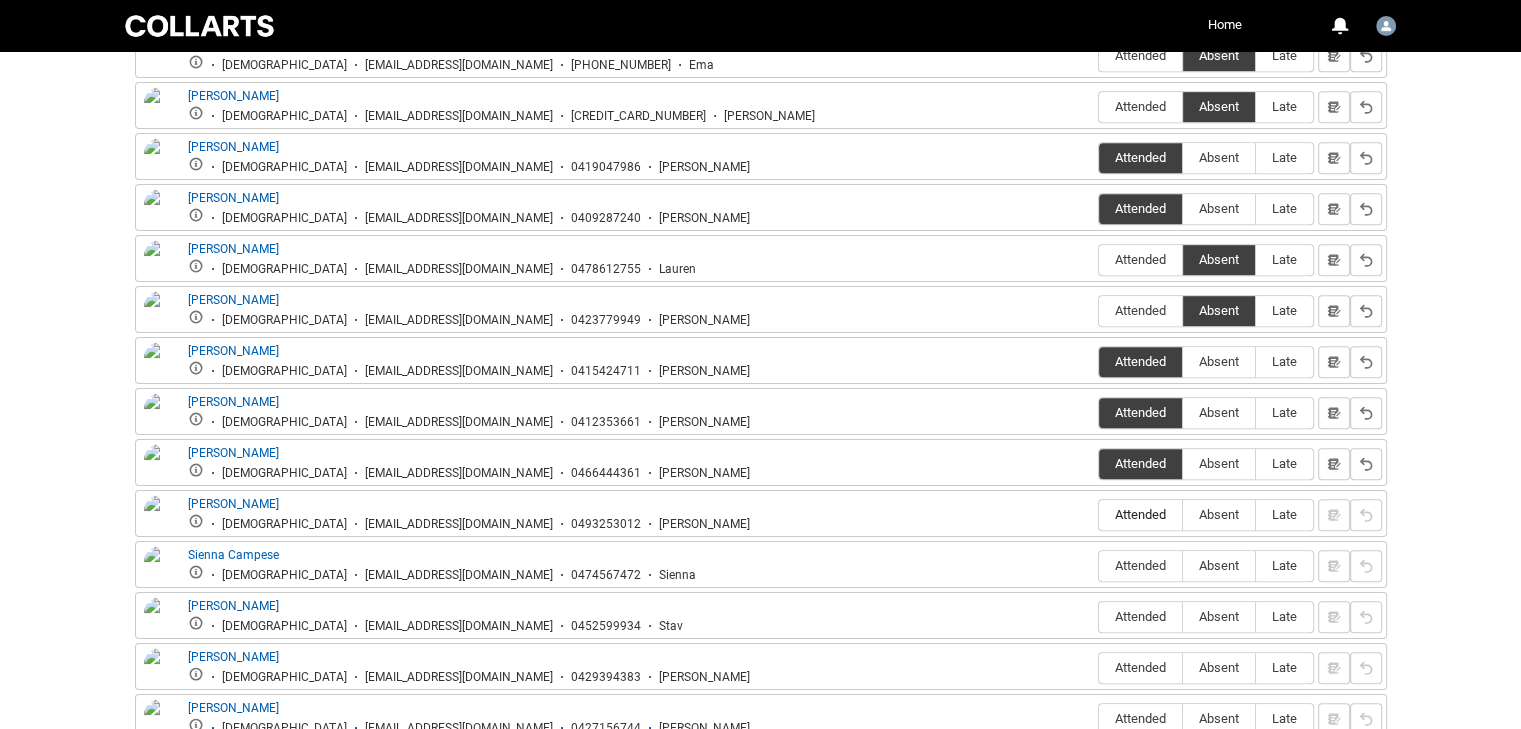 click on "Attended" at bounding box center (1140, 515) 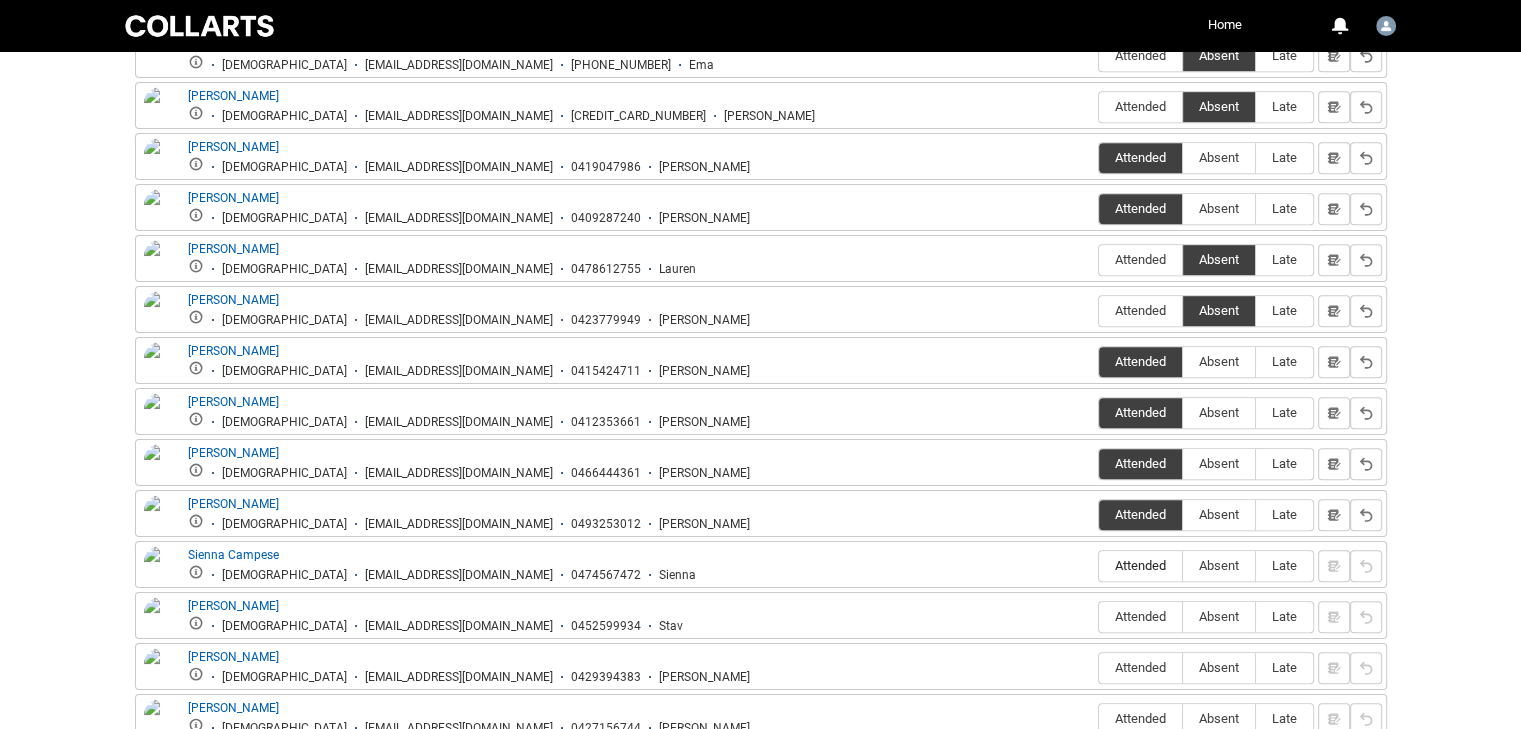 click on "Attended" at bounding box center [1140, 566] 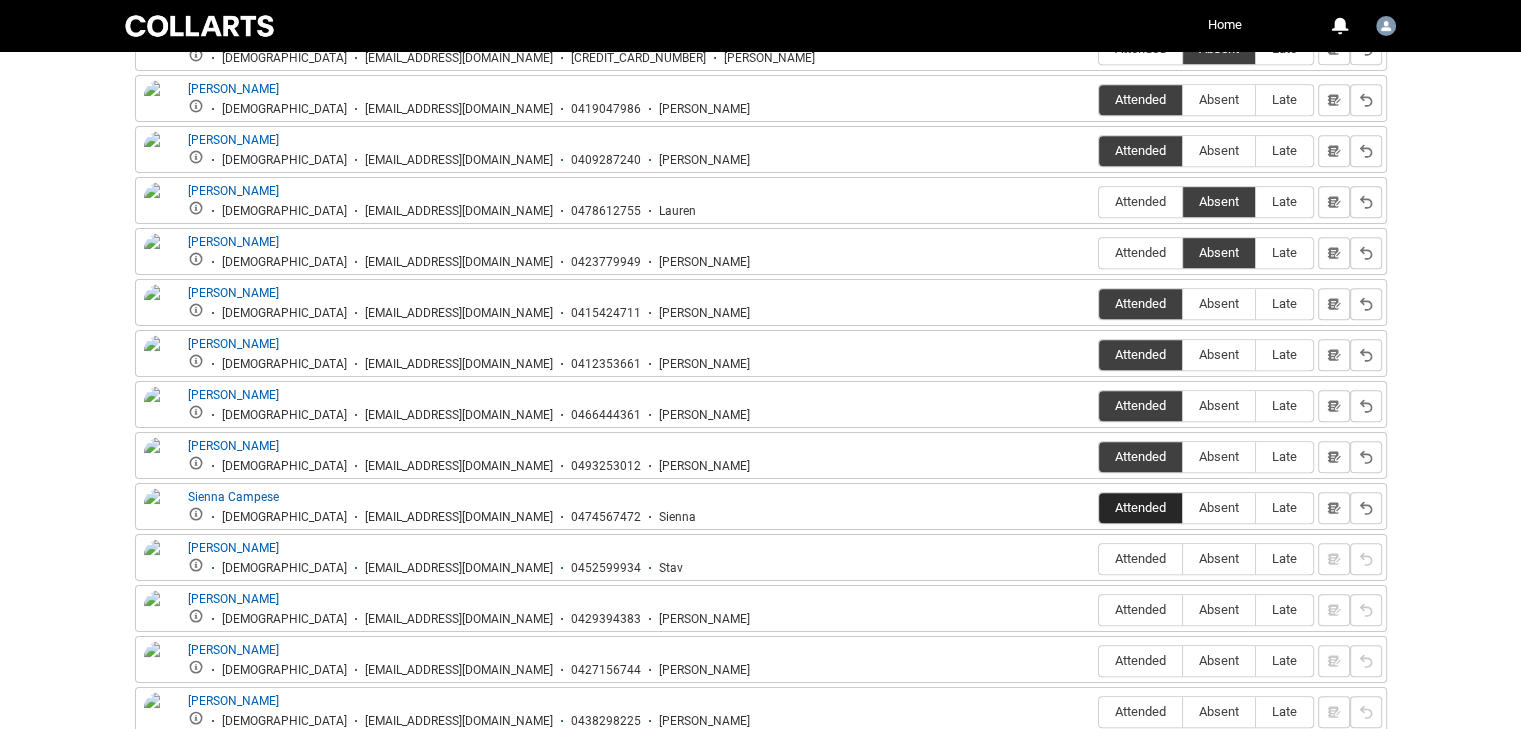 scroll, scrollTop: 1118, scrollLeft: 0, axis: vertical 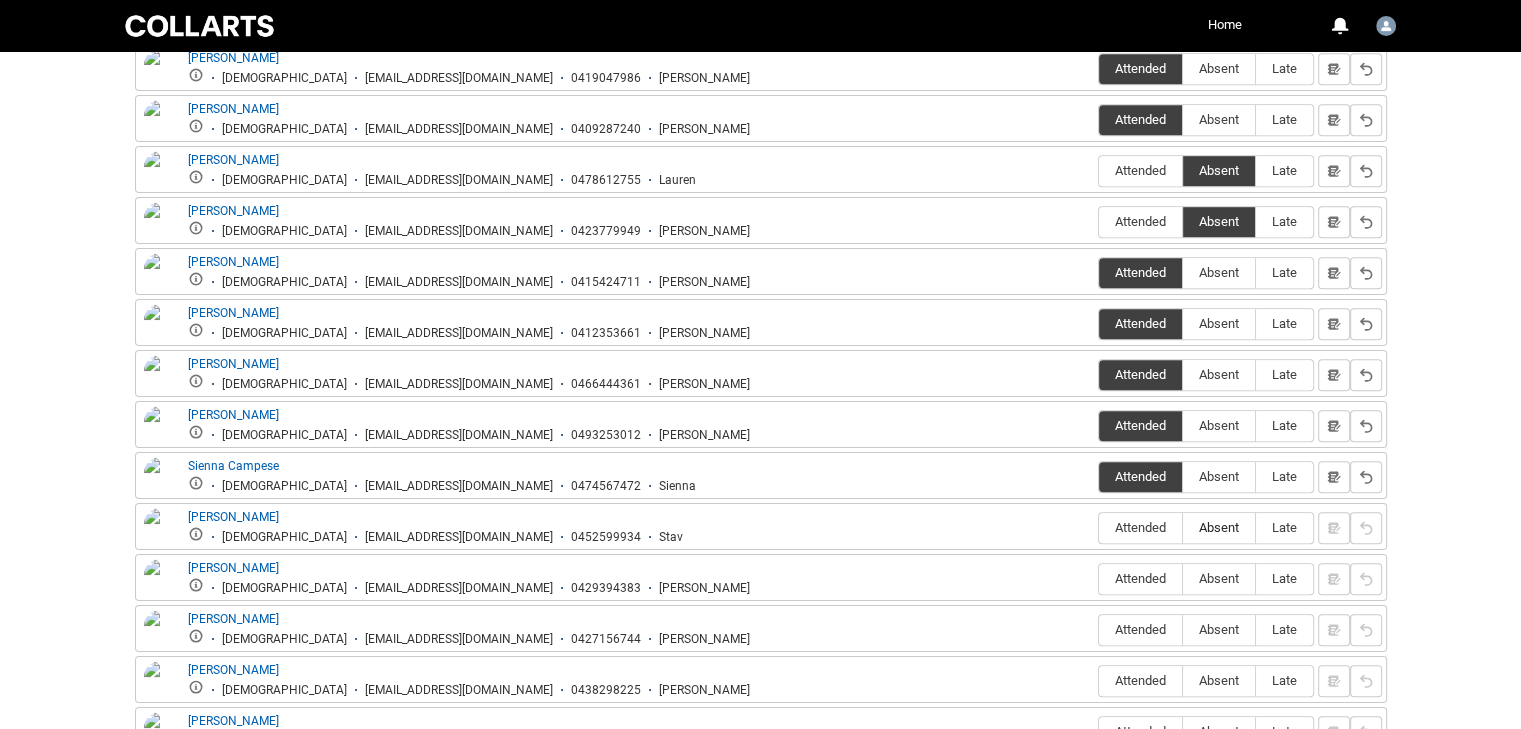 click on "Absent" at bounding box center (1219, 527) 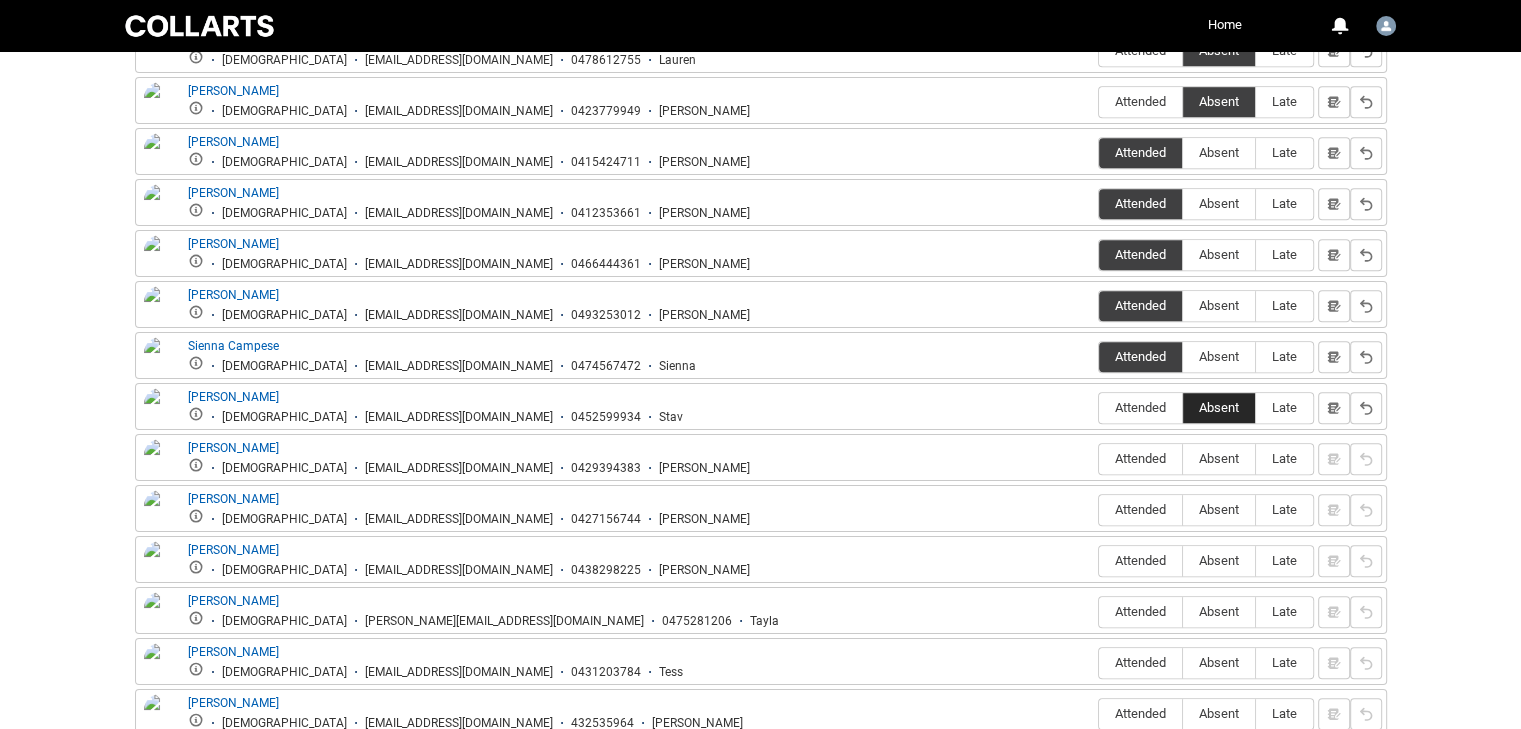 scroll, scrollTop: 1249, scrollLeft: 0, axis: vertical 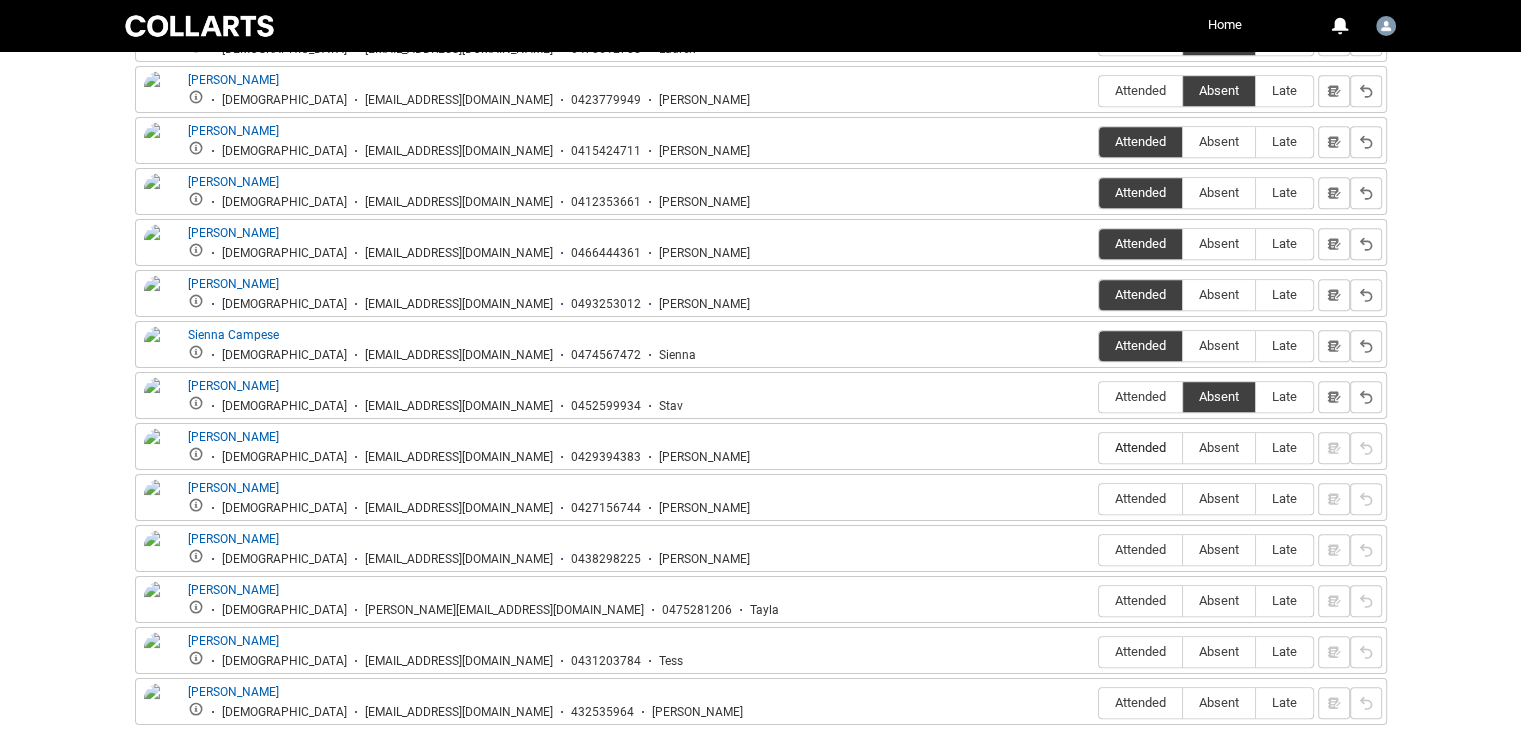 click on "Attended" at bounding box center [1140, 447] 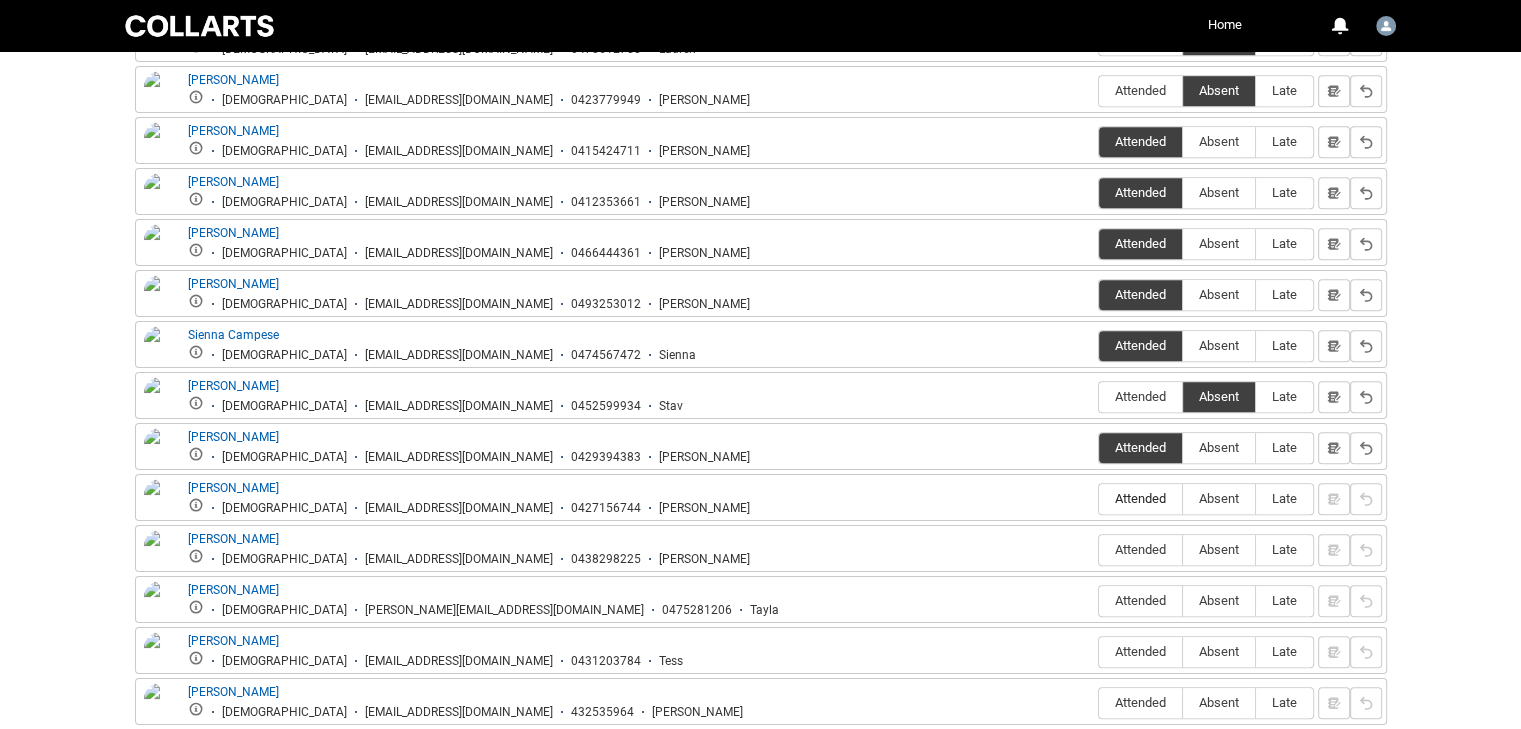 click on "Attended" at bounding box center [1140, 498] 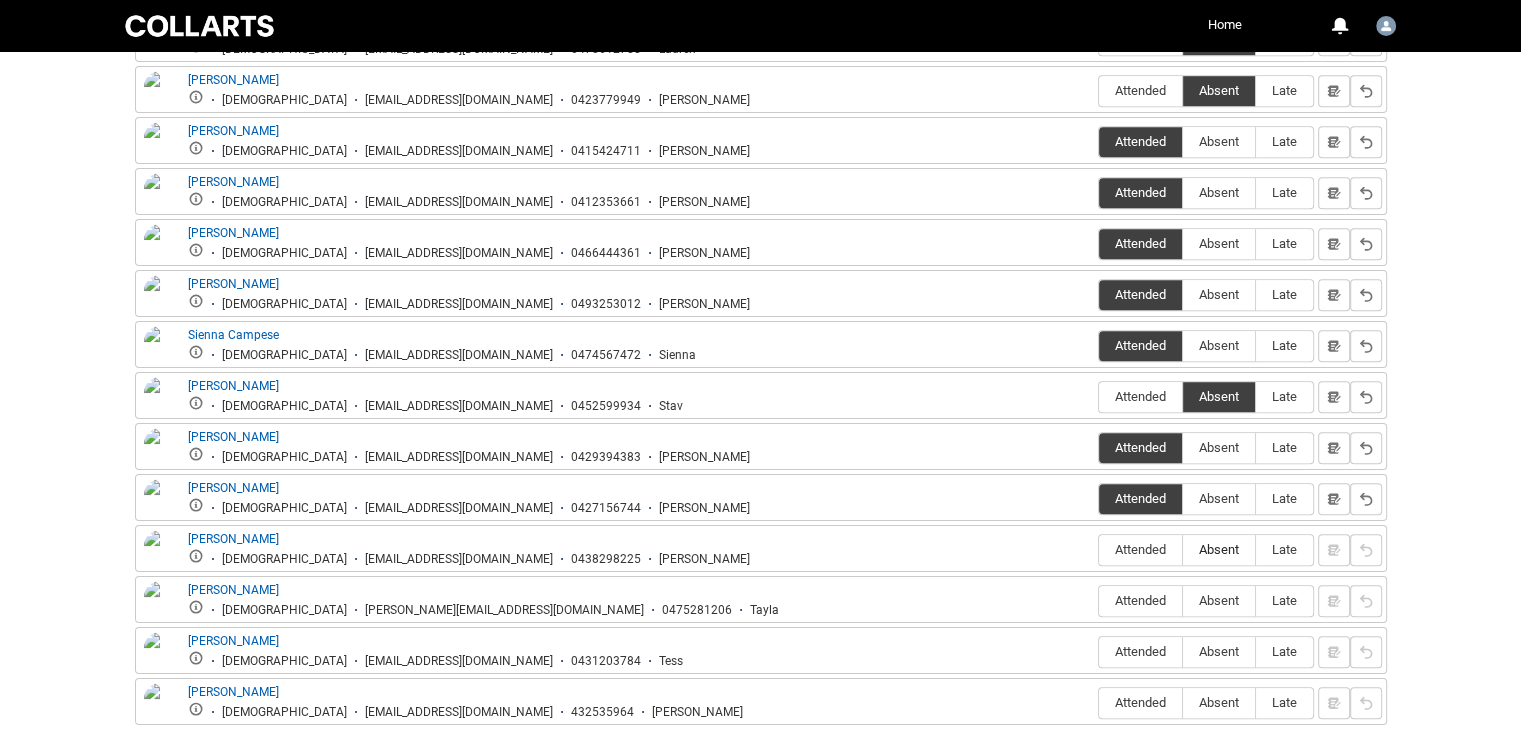 click on "Absent" at bounding box center [1219, 549] 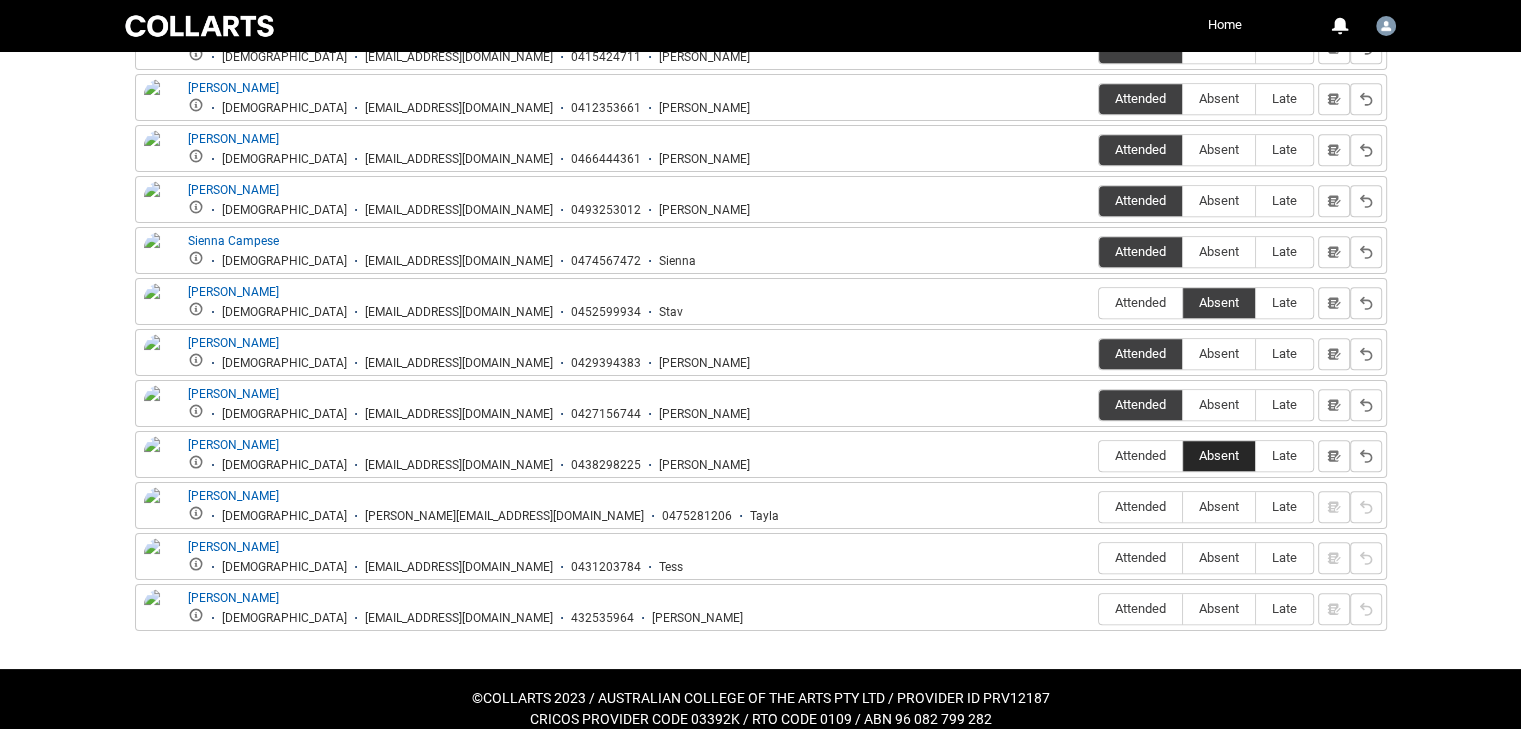 scroll, scrollTop: 1344, scrollLeft: 0, axis: vertical 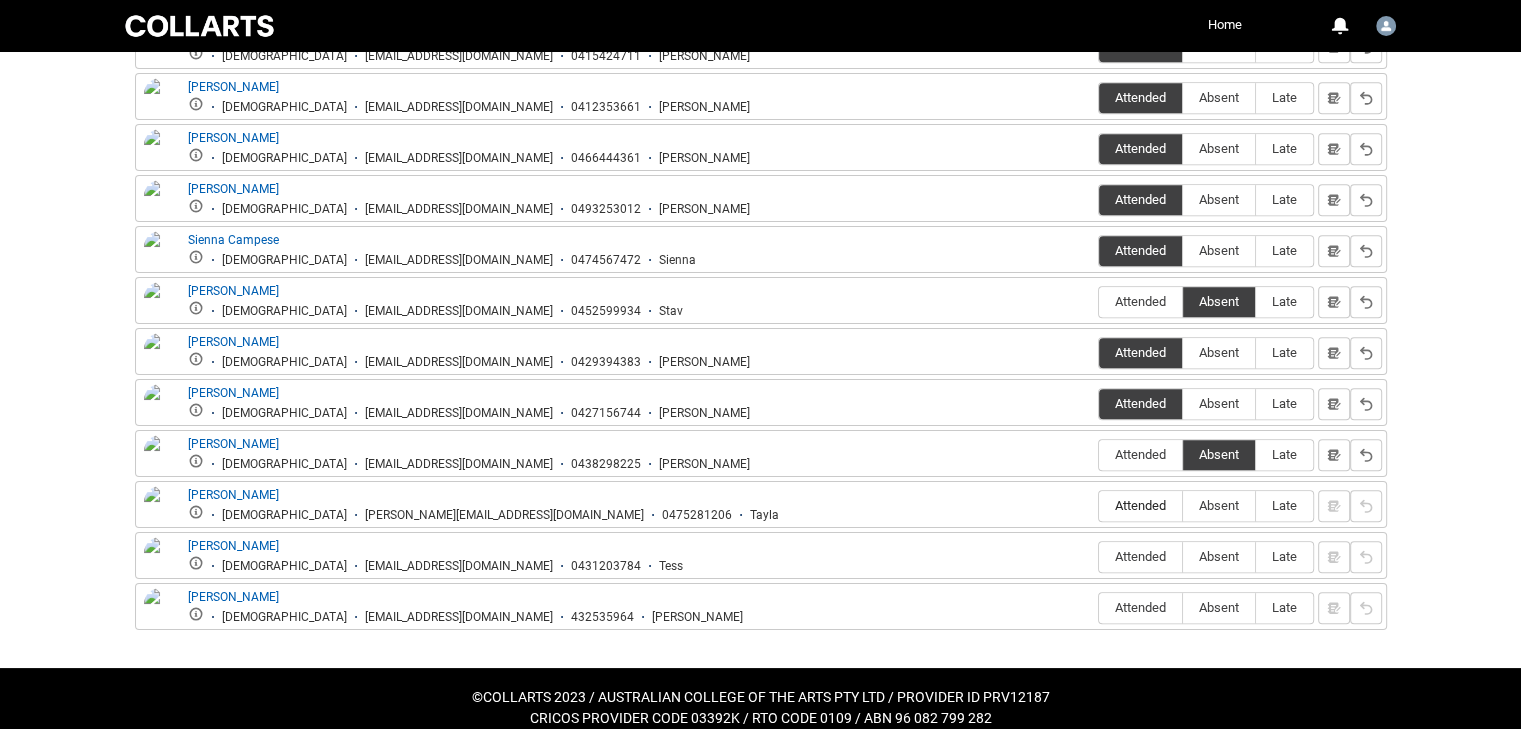 click on "Attended" at bounding box center [1140, 505] 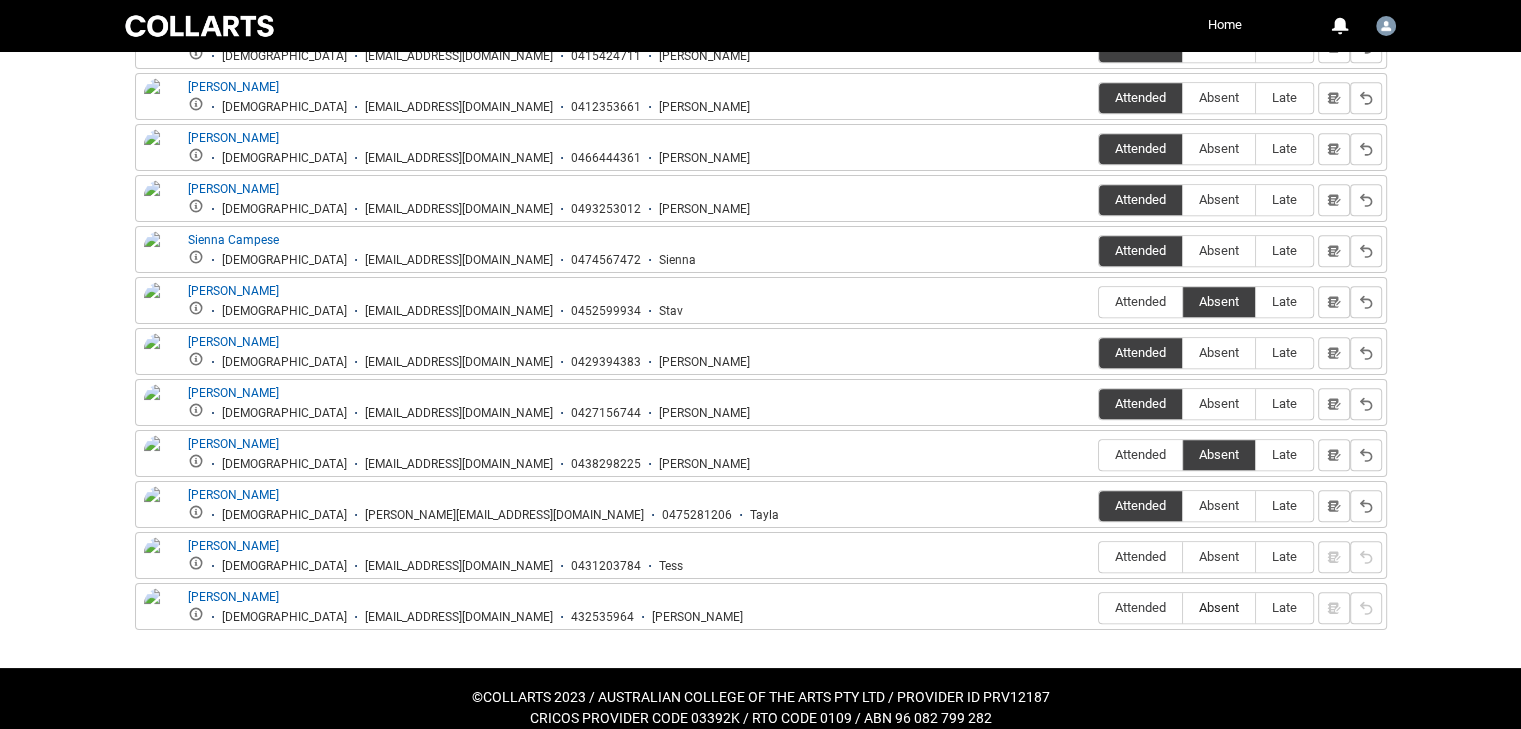 click on "Absent" at bounding box center (1219, 607) 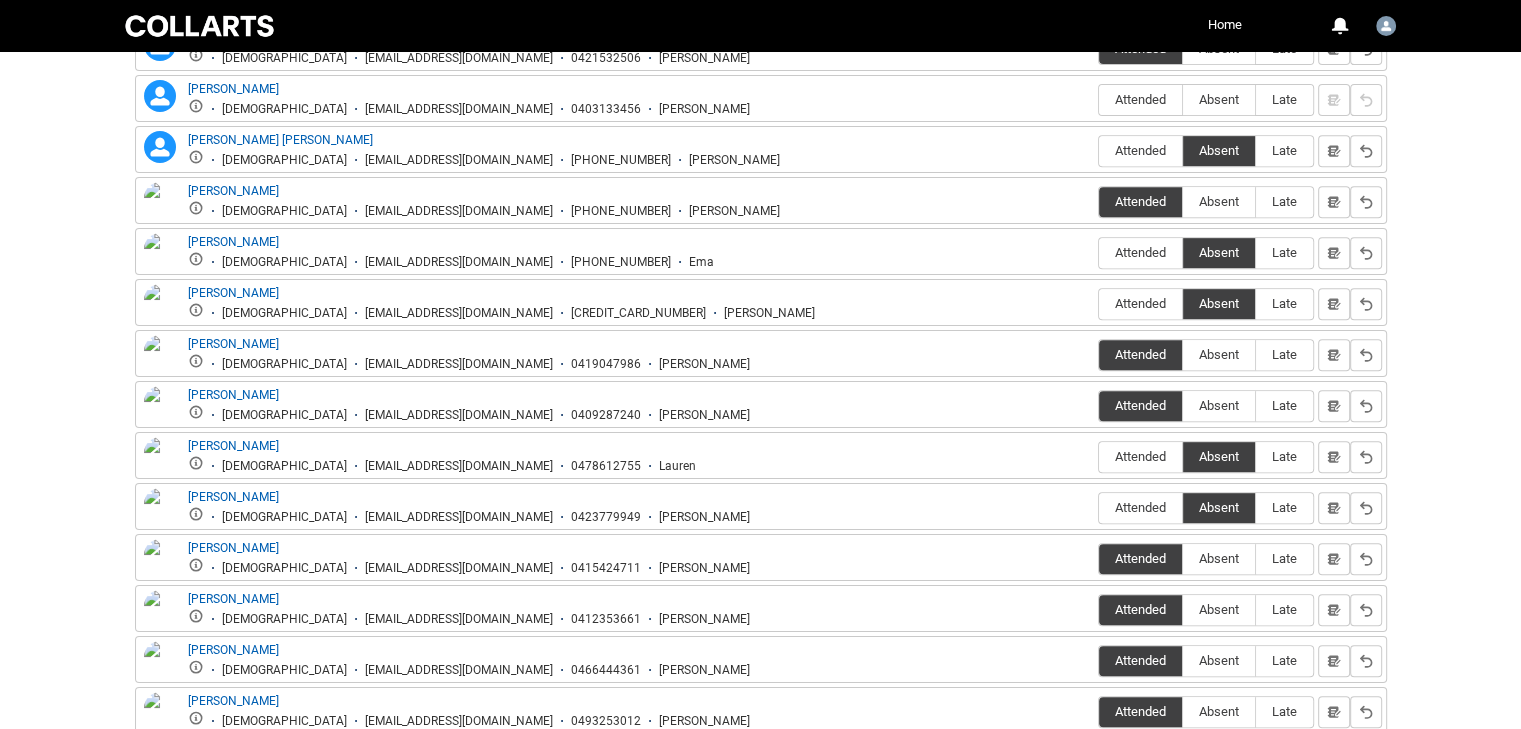 scroll, scrollTop: 829, scrollLeft: 0, axis: vertical 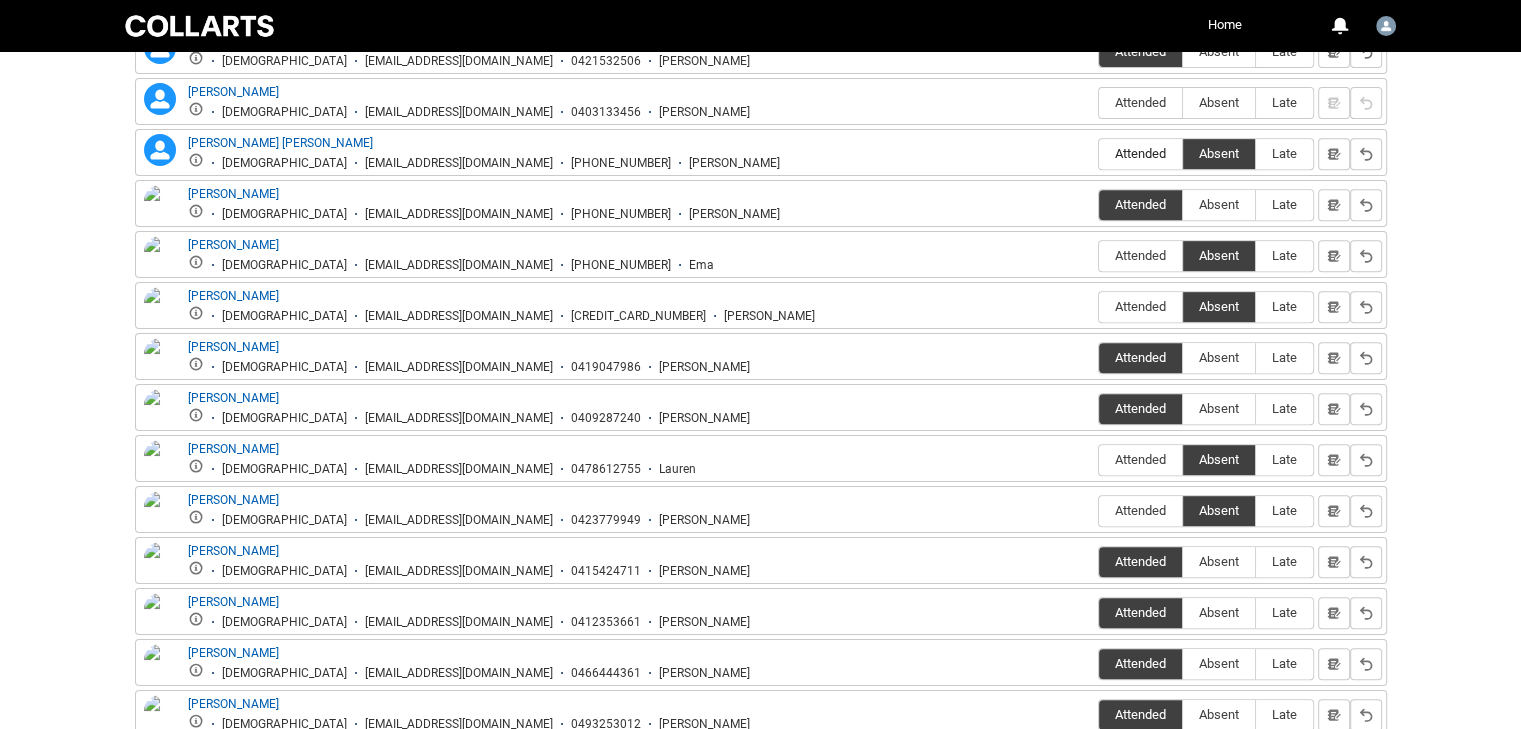 click on "Attended" at bounding box center [1140, 154] 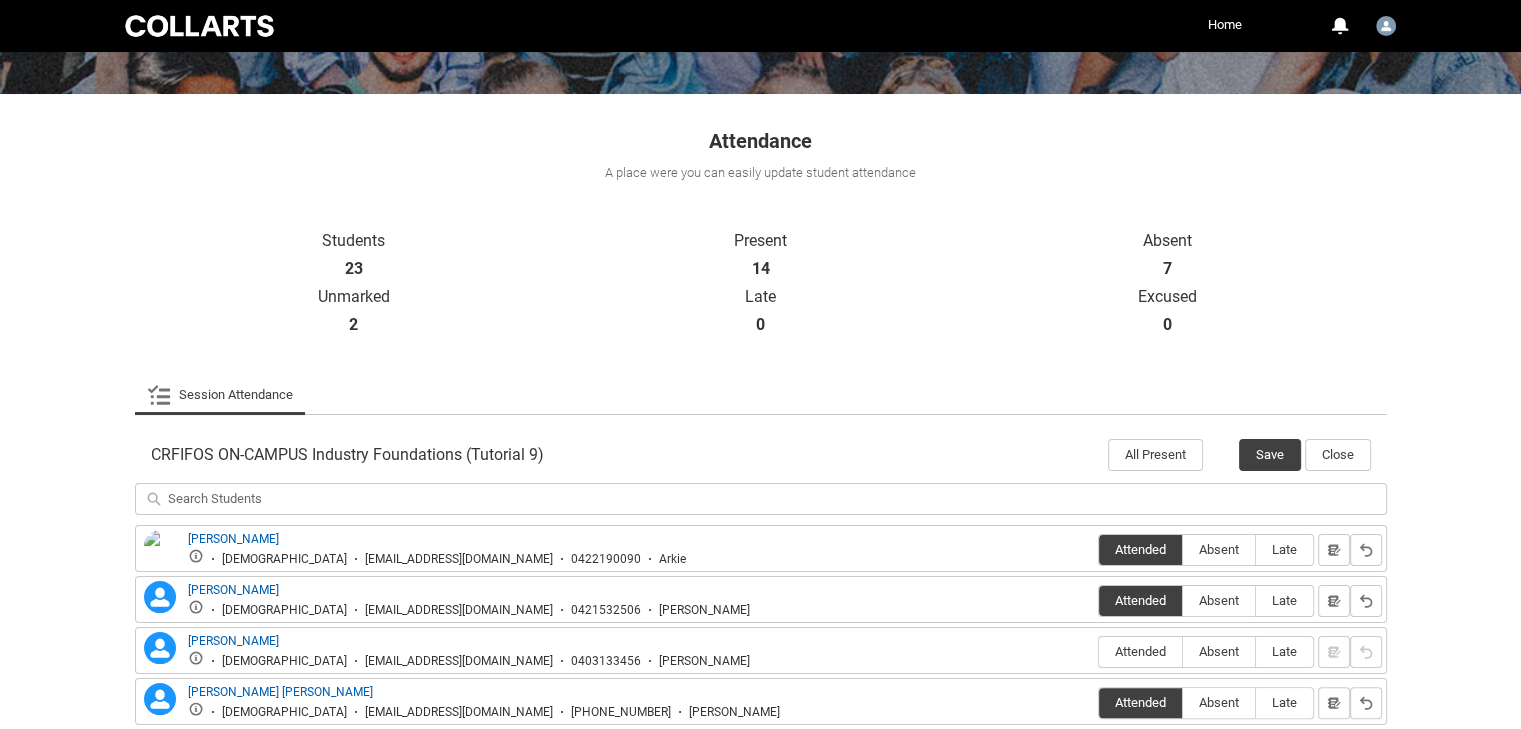 scroll, scrollTop: 298, scrollLeft: 0, axis: vertical 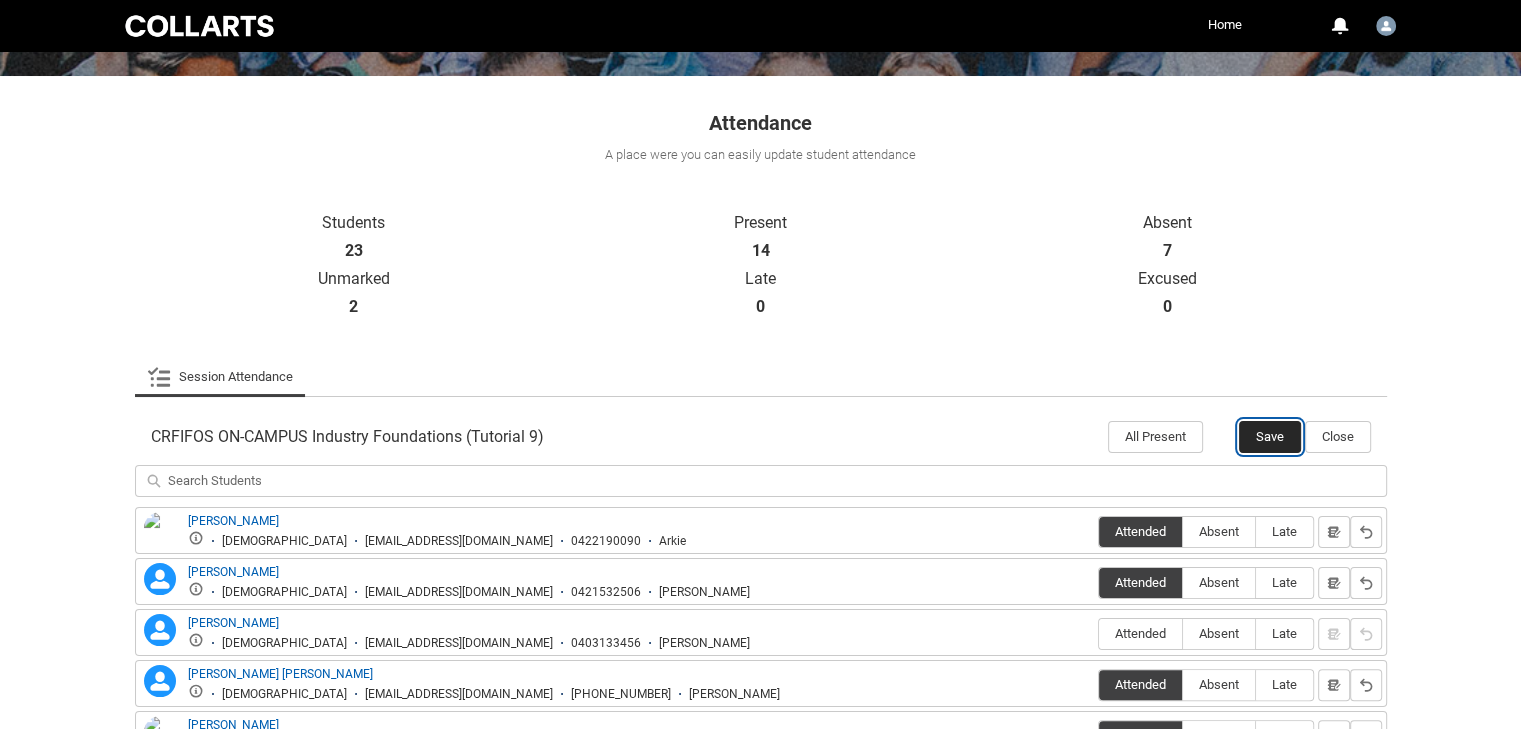 click on "Save" at bounding box center (1270, 437) 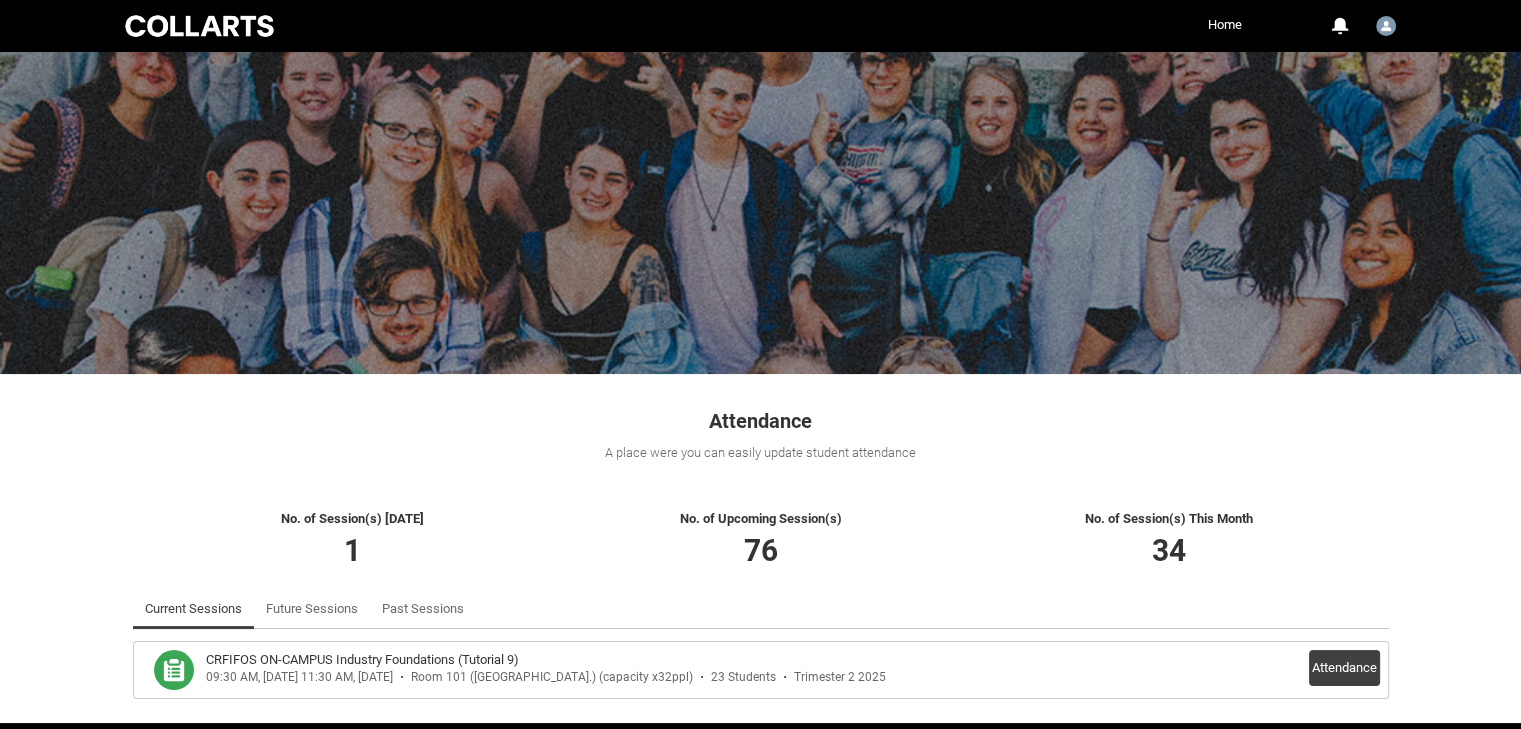 scroll, scrollTop: 74, scrollLeft: 0, axis: vertical 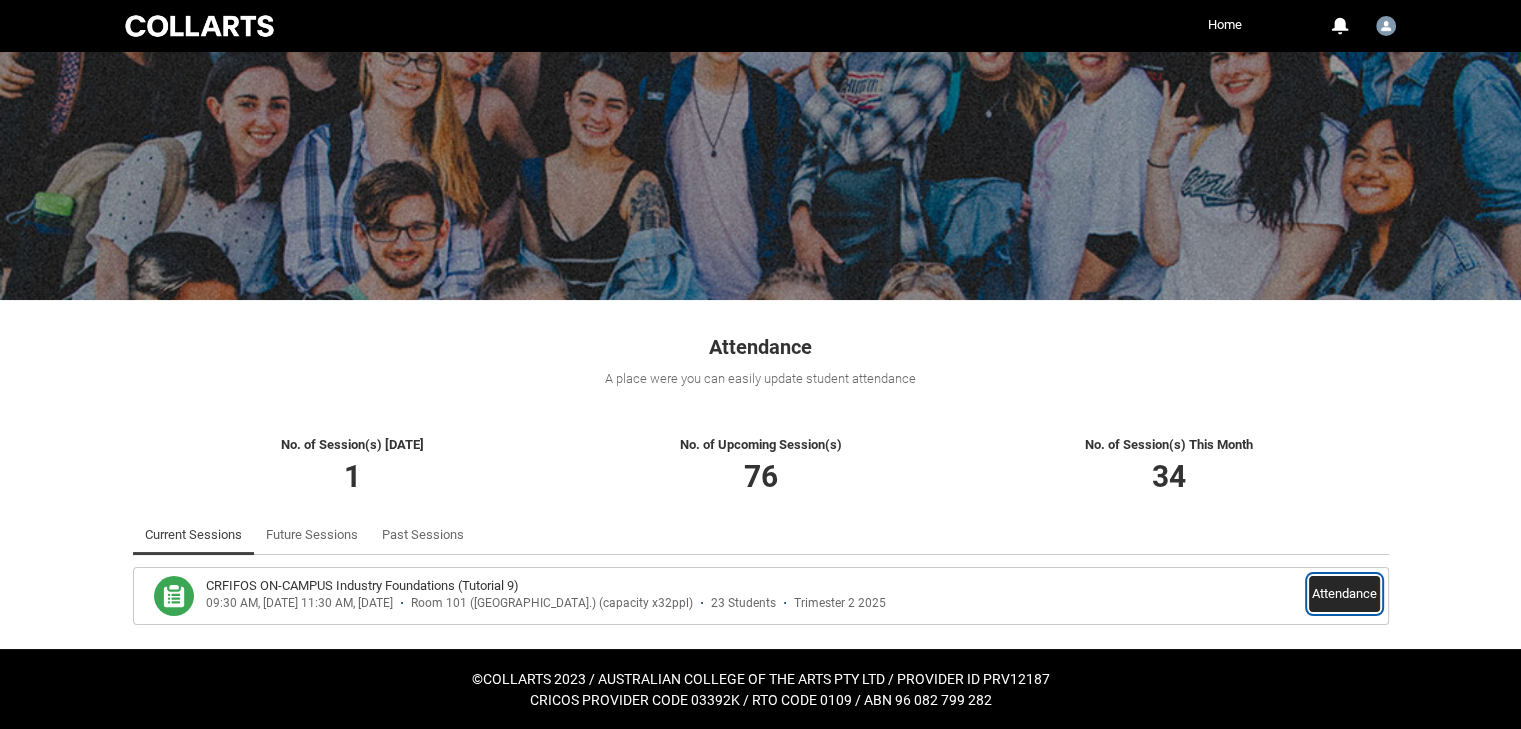click on "Attendance" at bounding box center [1344, 594] 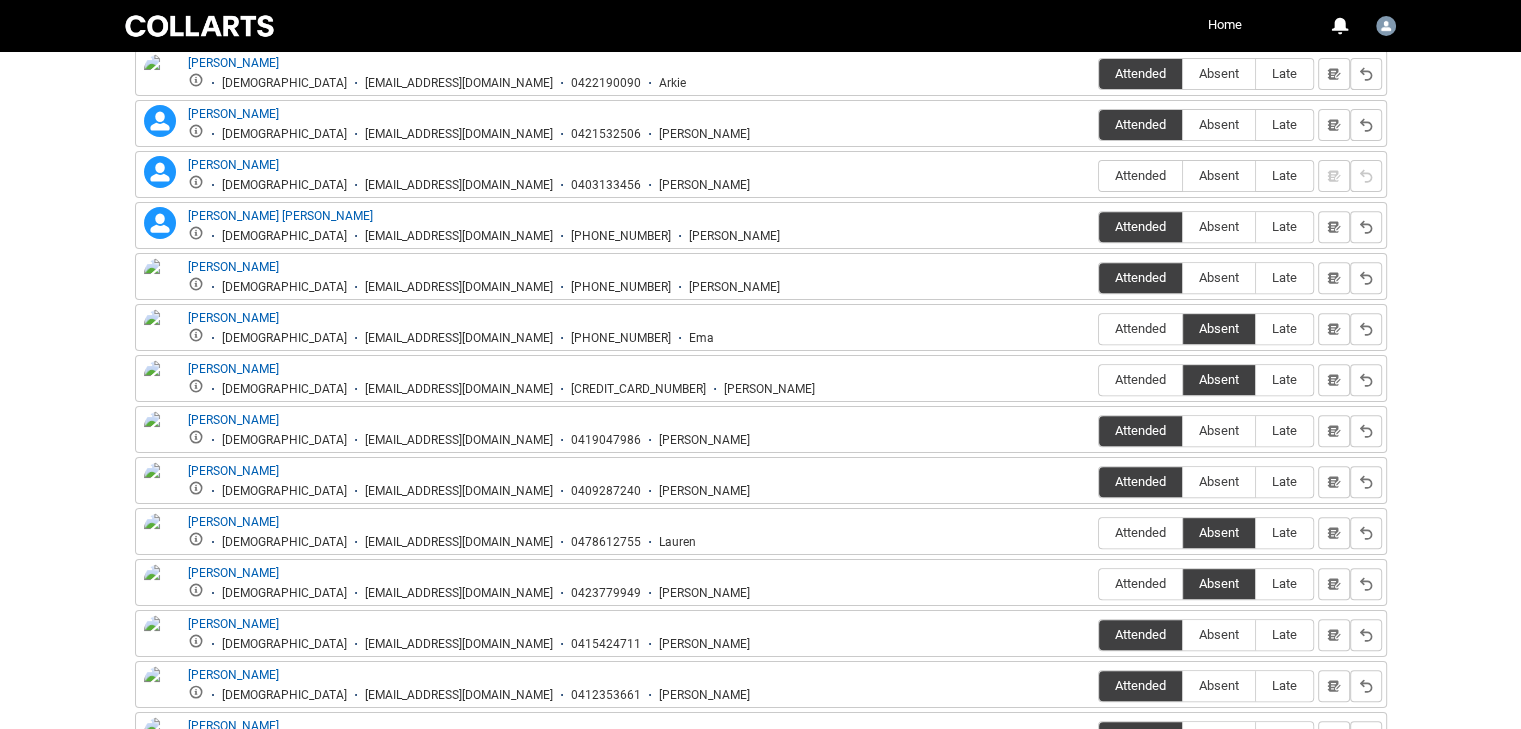 scroll, scrollTop: 757, scrollLeft: 0, axis: vertical 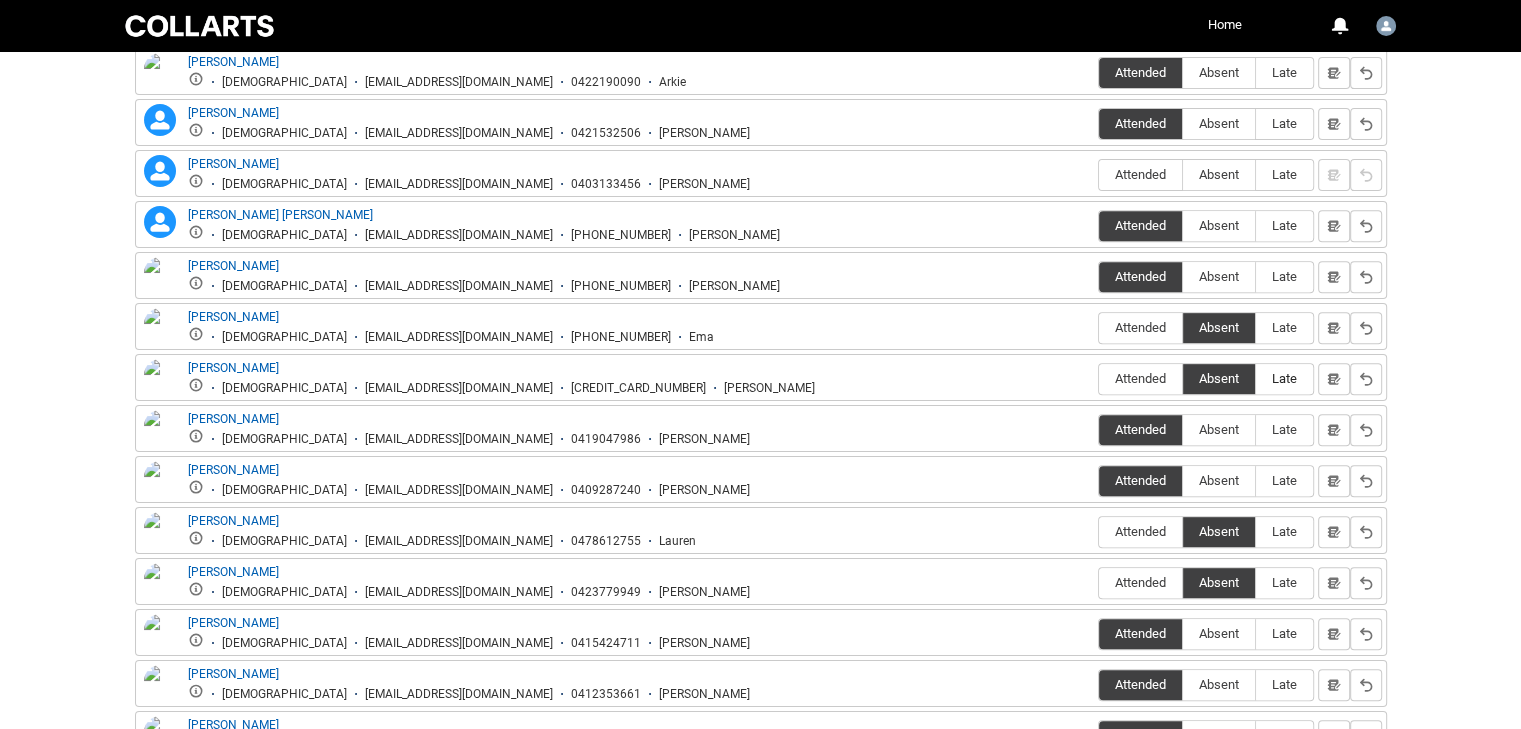 click on "Late" at bounding box center (1284, 379) 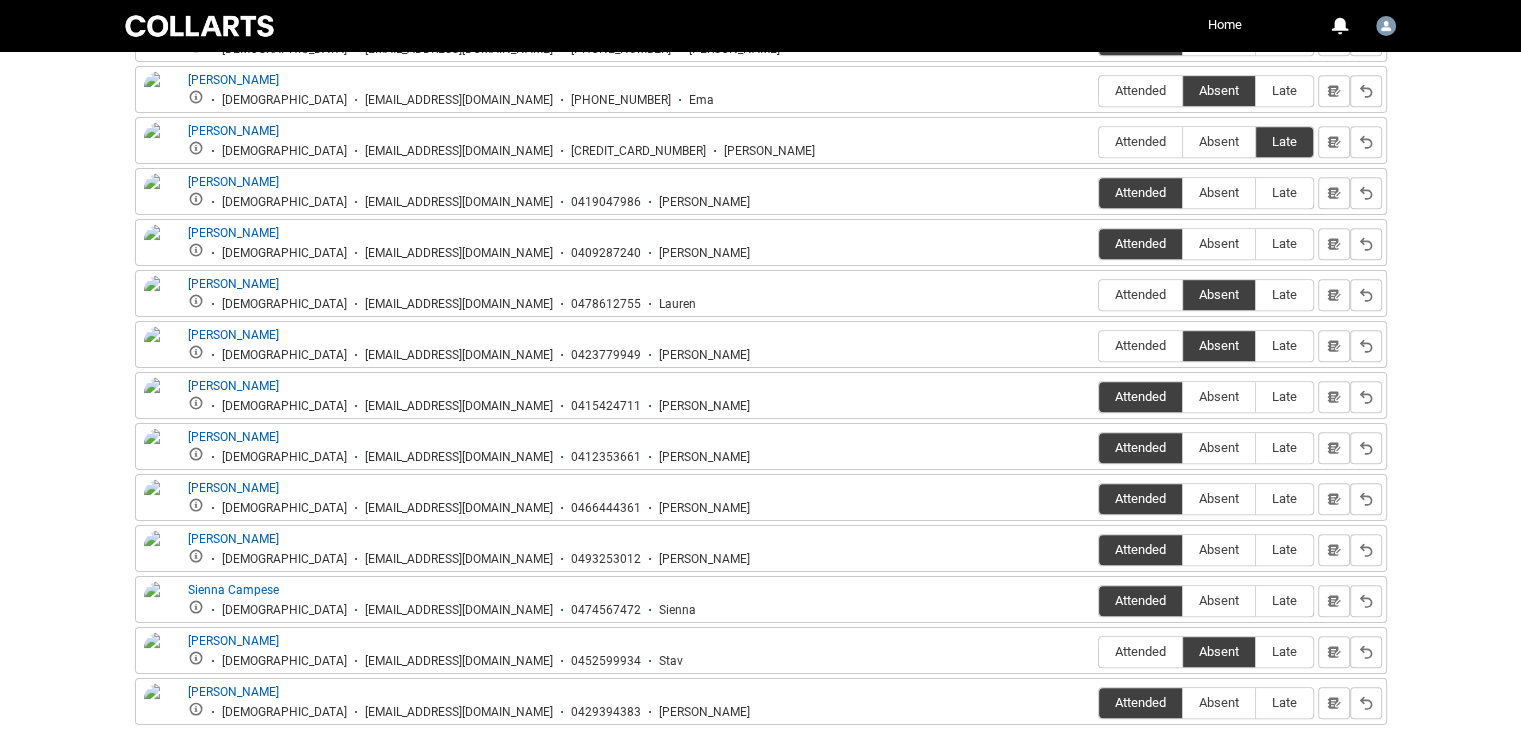 scroll, scrollTop: 996, scrollLeft: 0, axis: vertical 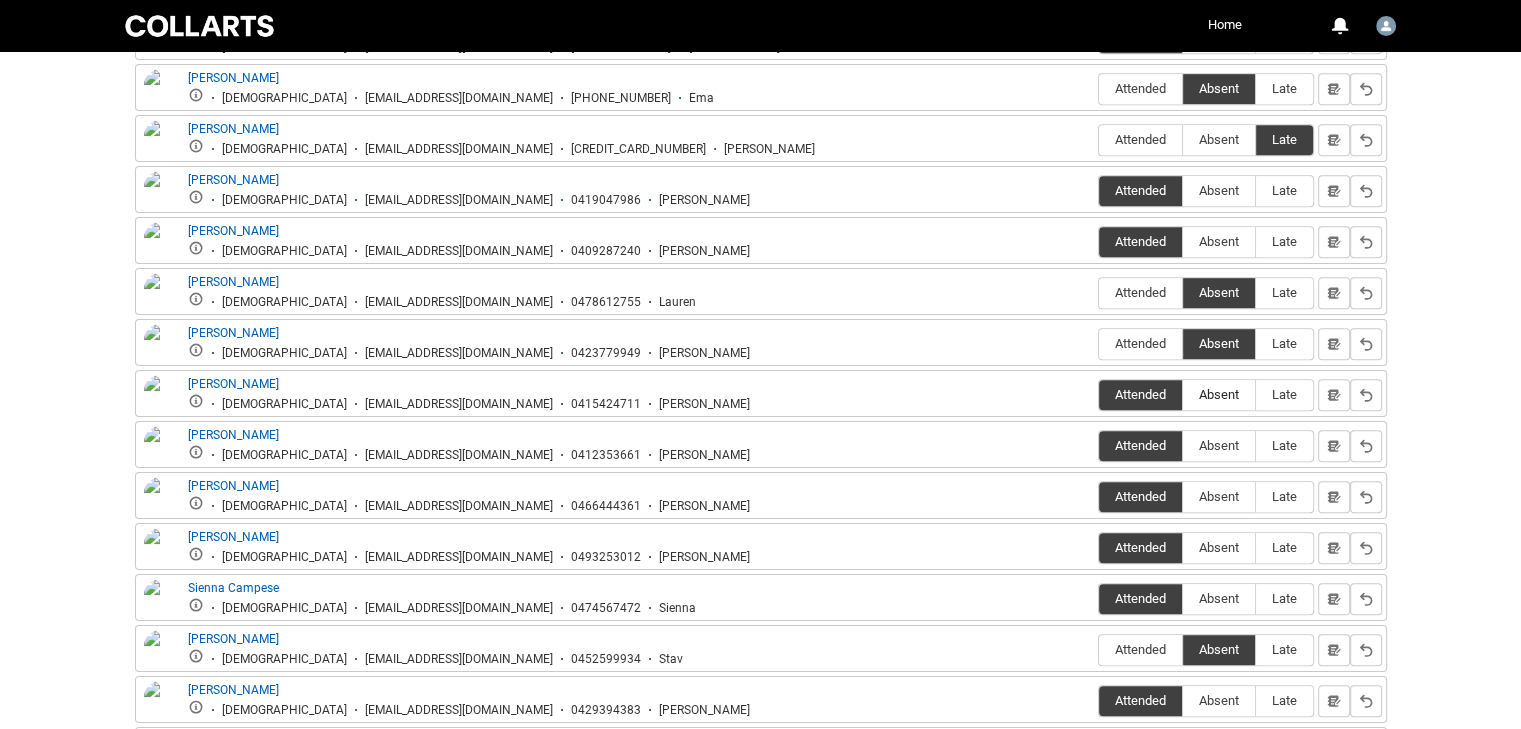 drag, startPoint x: 1228, startPoint y: 404, endPoint x: 1238, endPoint y: 387, distance: 19.723083 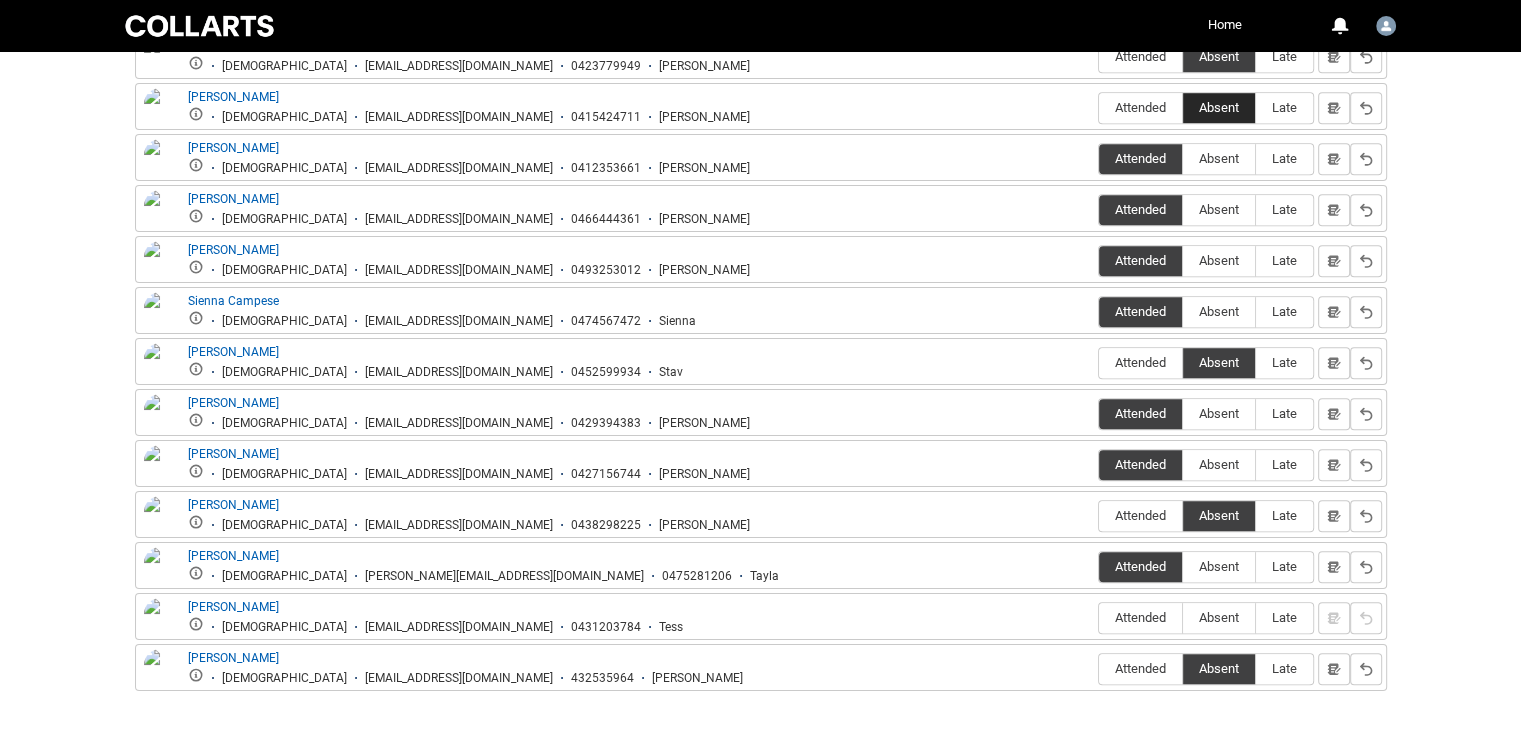 scroll, scrollTop: 1285, scrollLeft: 0, axis: vertical 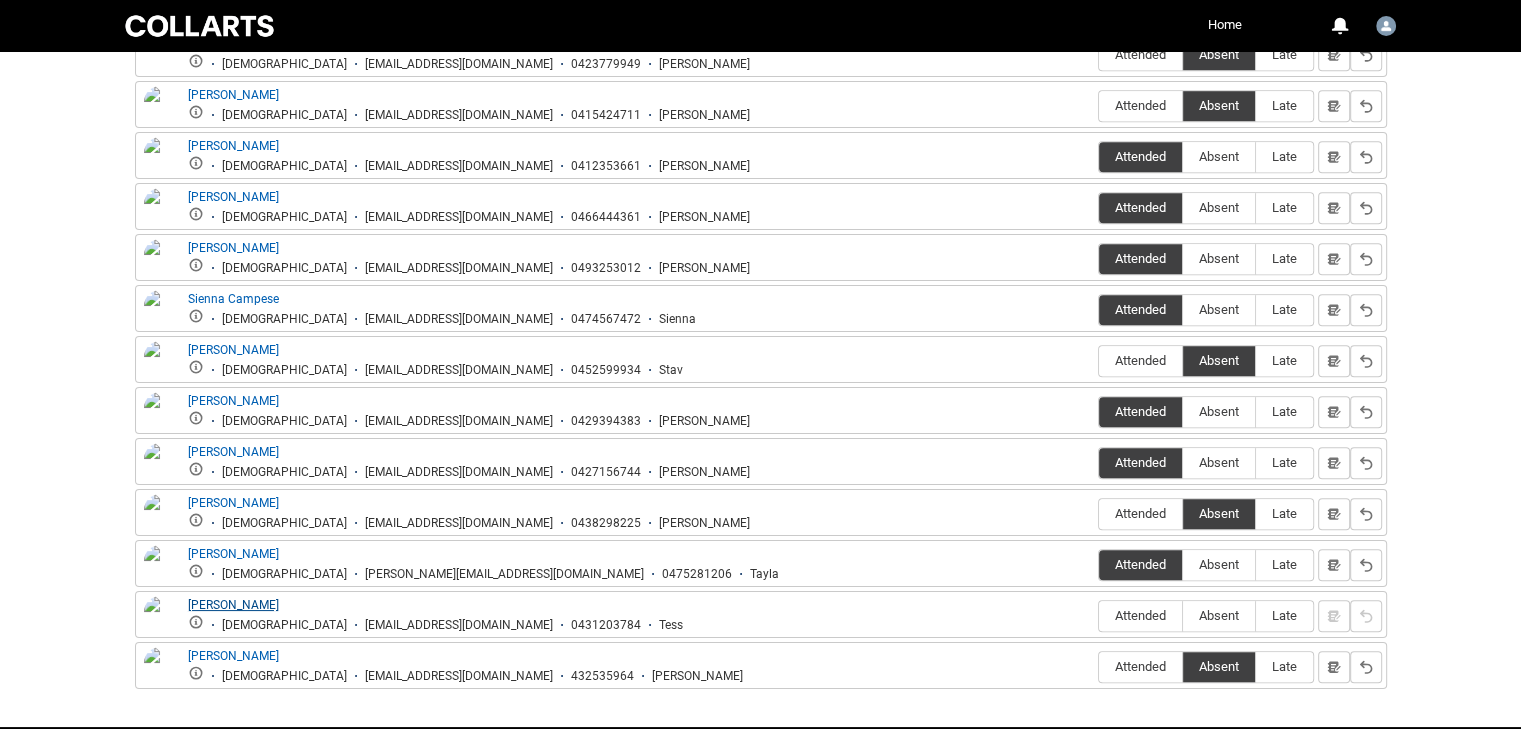 click on "[PERSON_NAME]" at bounding box center (233, 605) 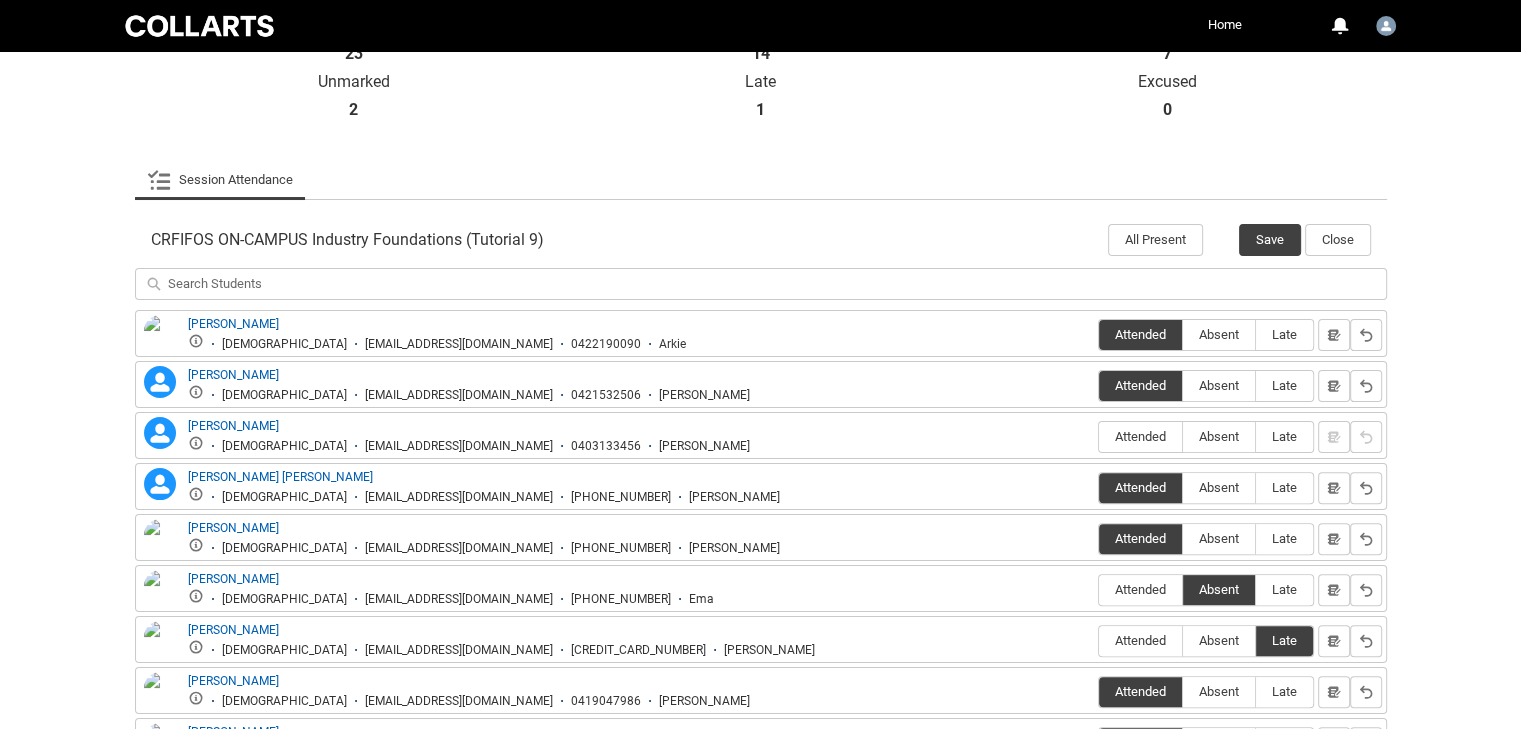 scroll, scrollTop: 322, scrollLeft: 0, axis: vertical 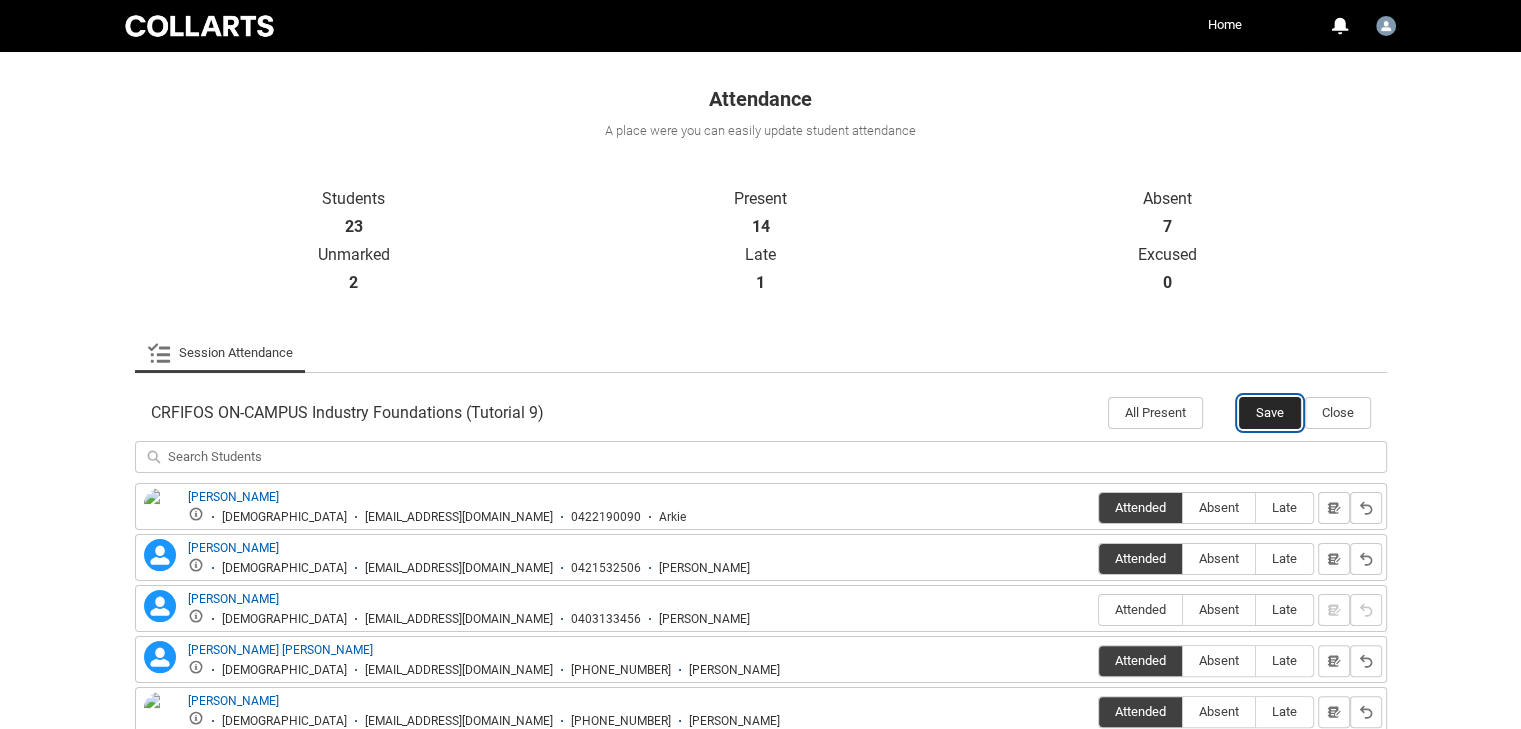 click on "Save" at bounding box center (1270, 413) 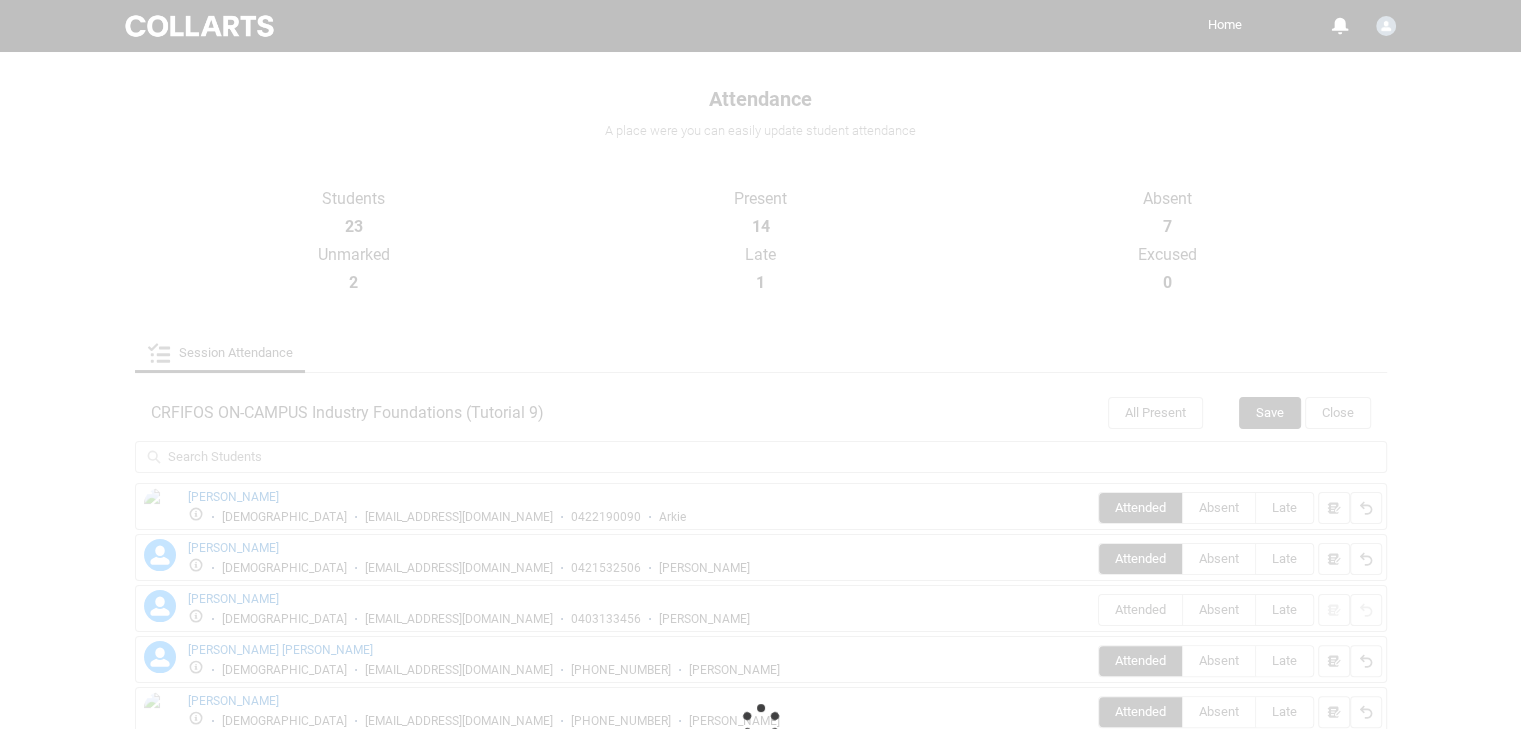 scroll, scrollTop: 74, scrollLeft: 0, axis: vertical 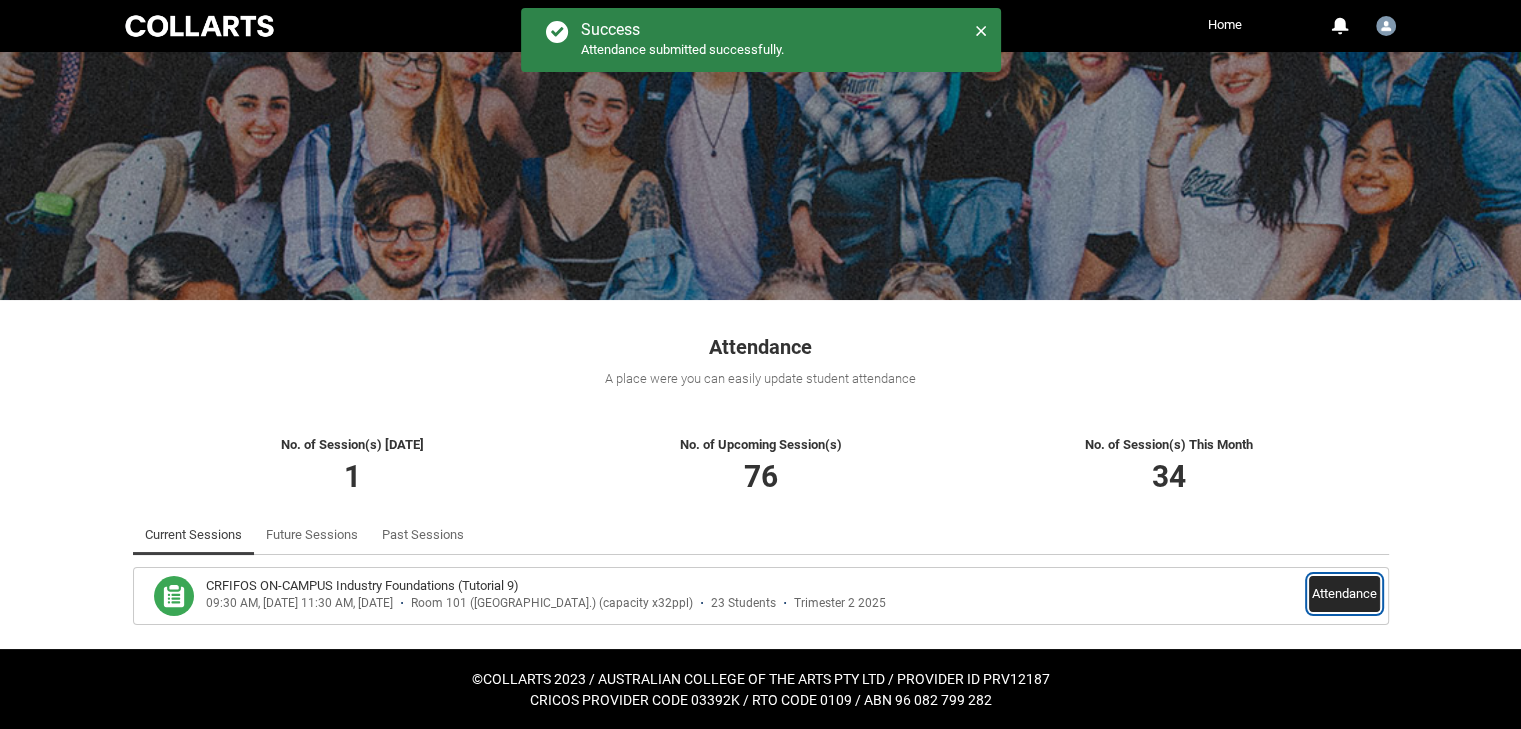 click on "Attendance" at bounding box center (1344, 594) 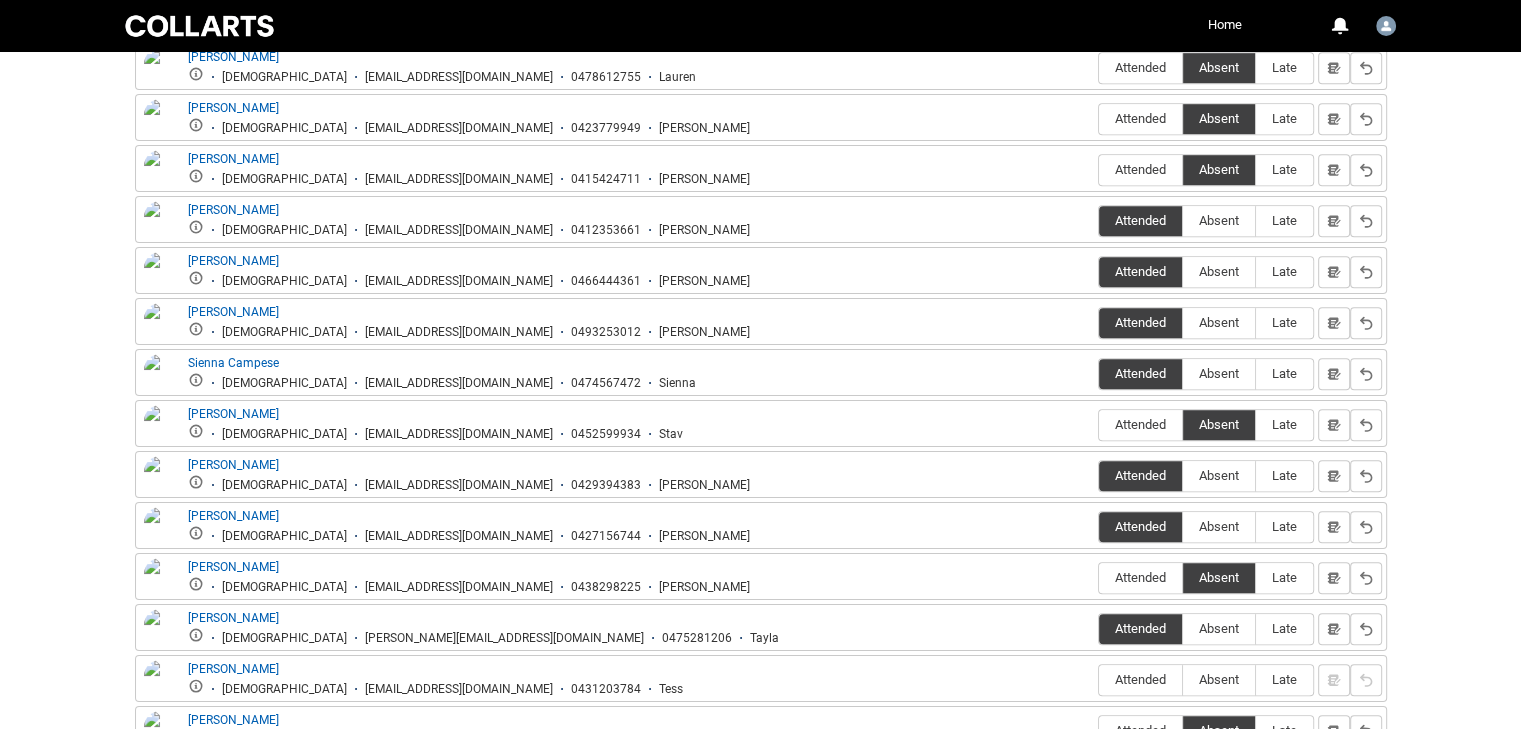 scroll, scrollTop: 1230, scrollLeft: 0, axis: vertical 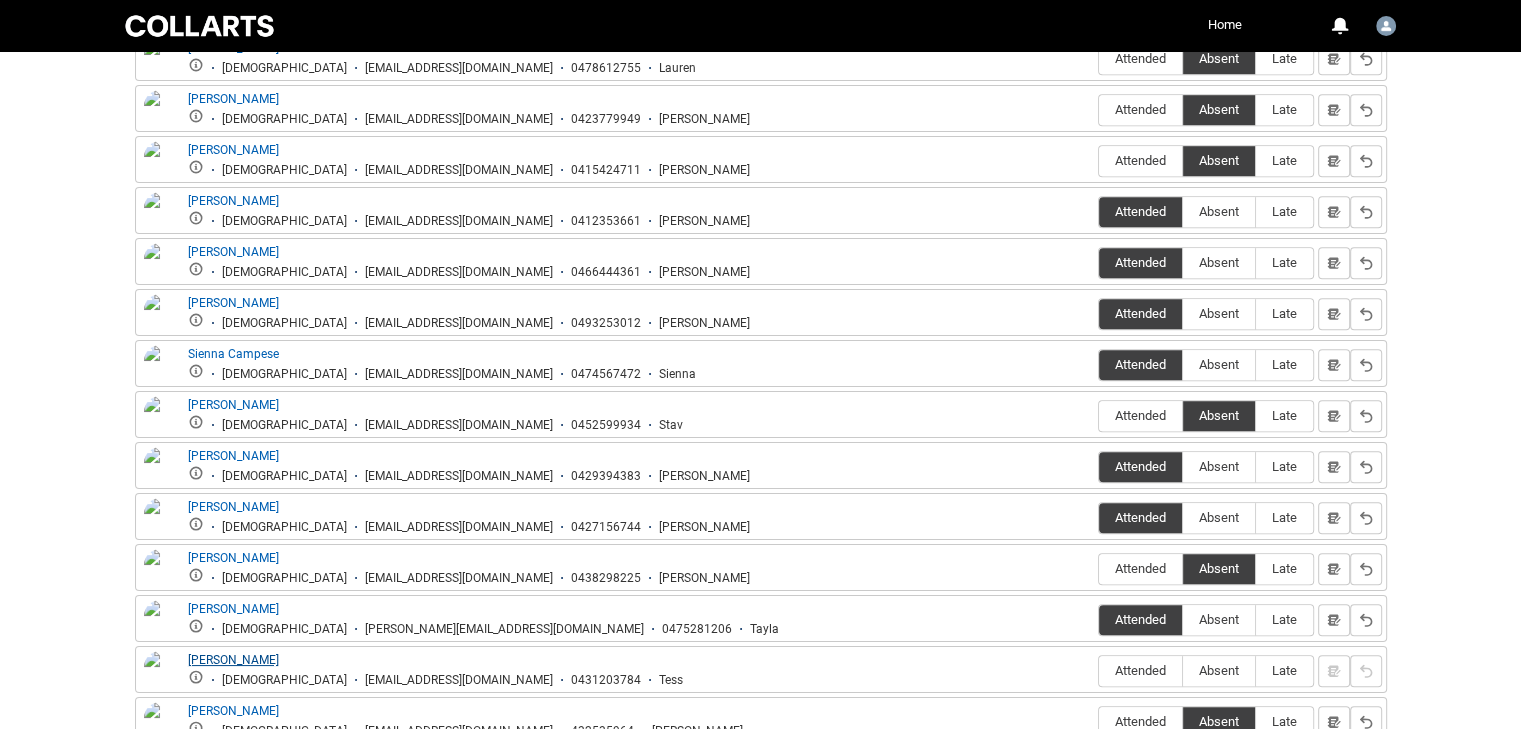 click on "[PERSON_NAME]" at bounding box center [233, 660] 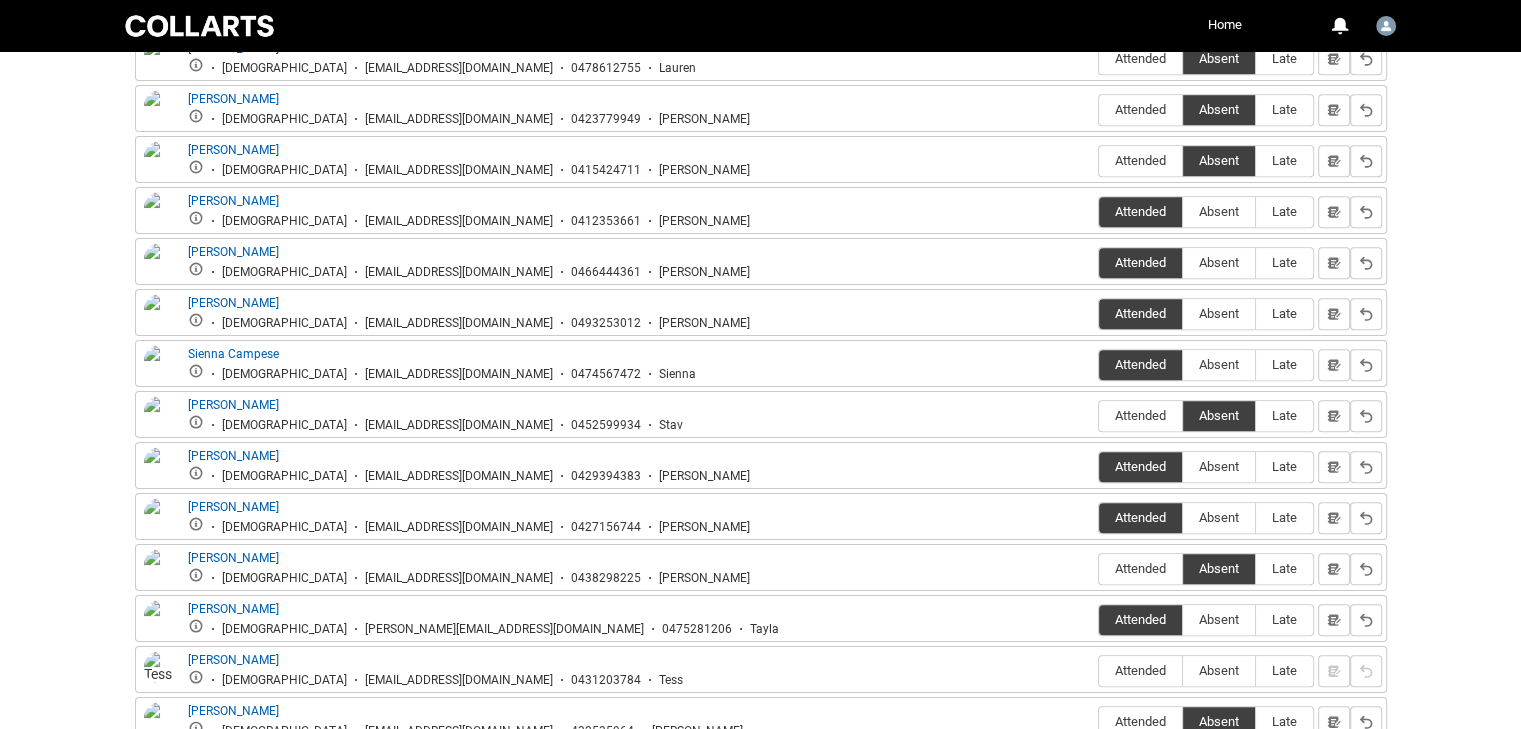 click at bounding box center [160, 673] 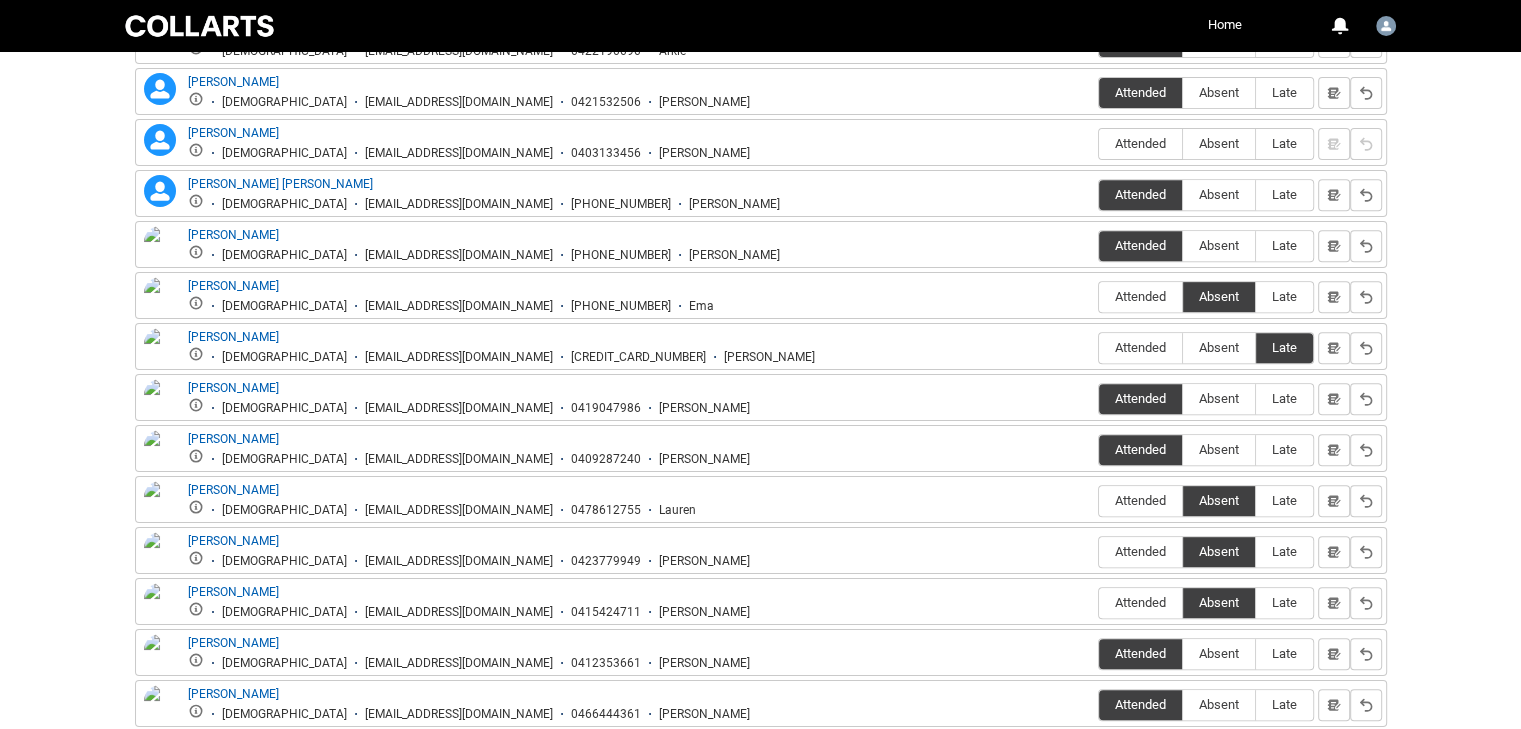 scroll, scrollTop: 787, scrollLeft: 0, axis: vertical 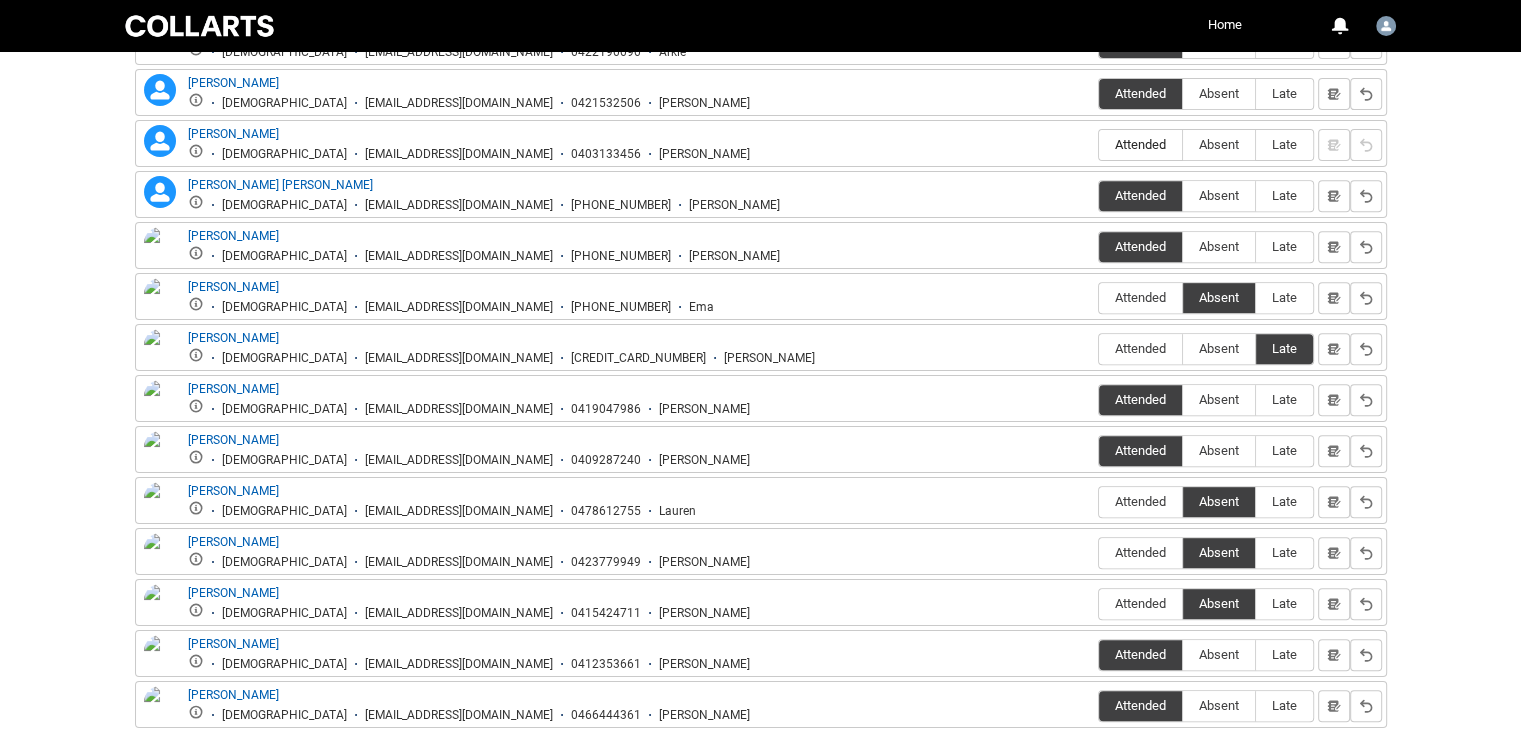 click on "Attended" at bounding box center [1140, 144] 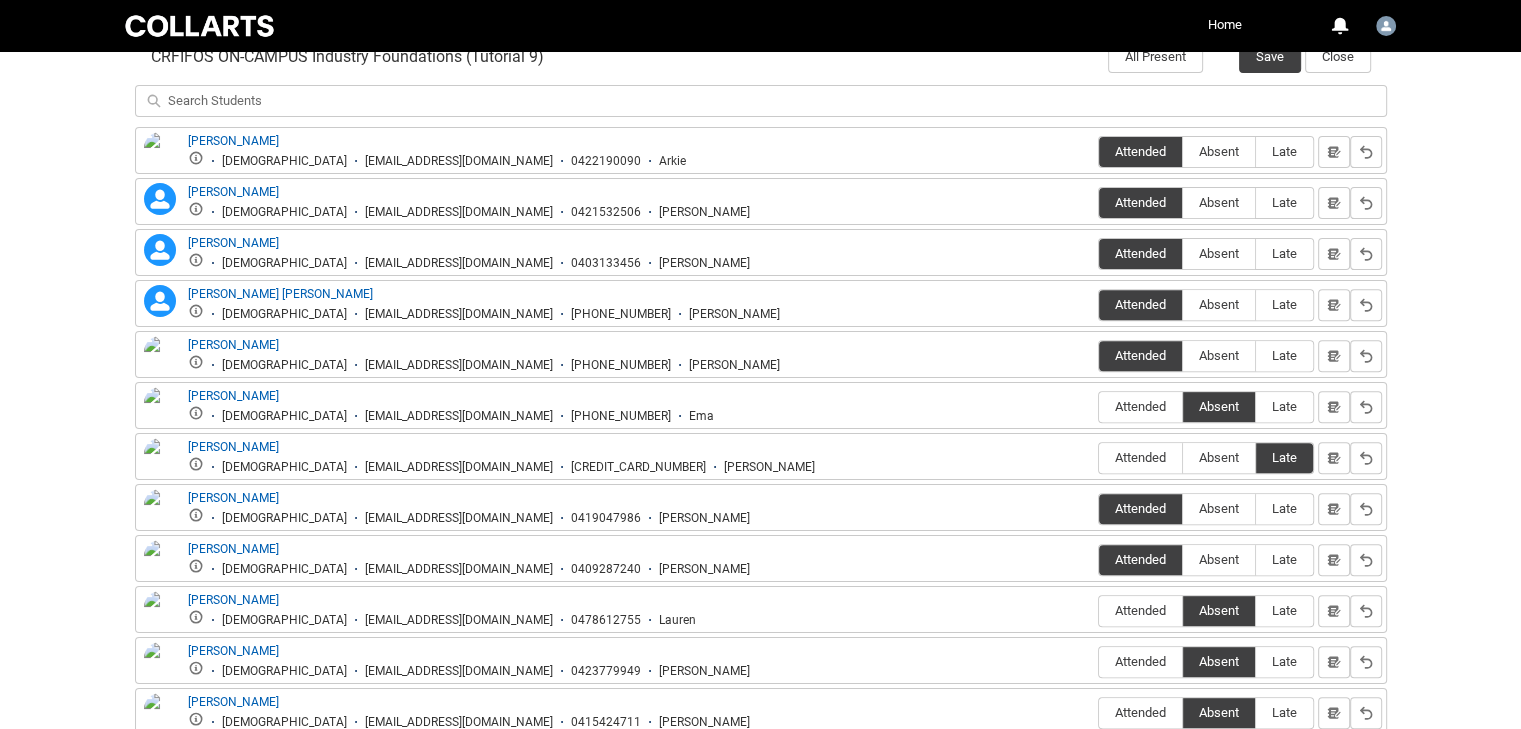 scroll, scrollTop: 676, scrollLeft: 0, axis: vertical 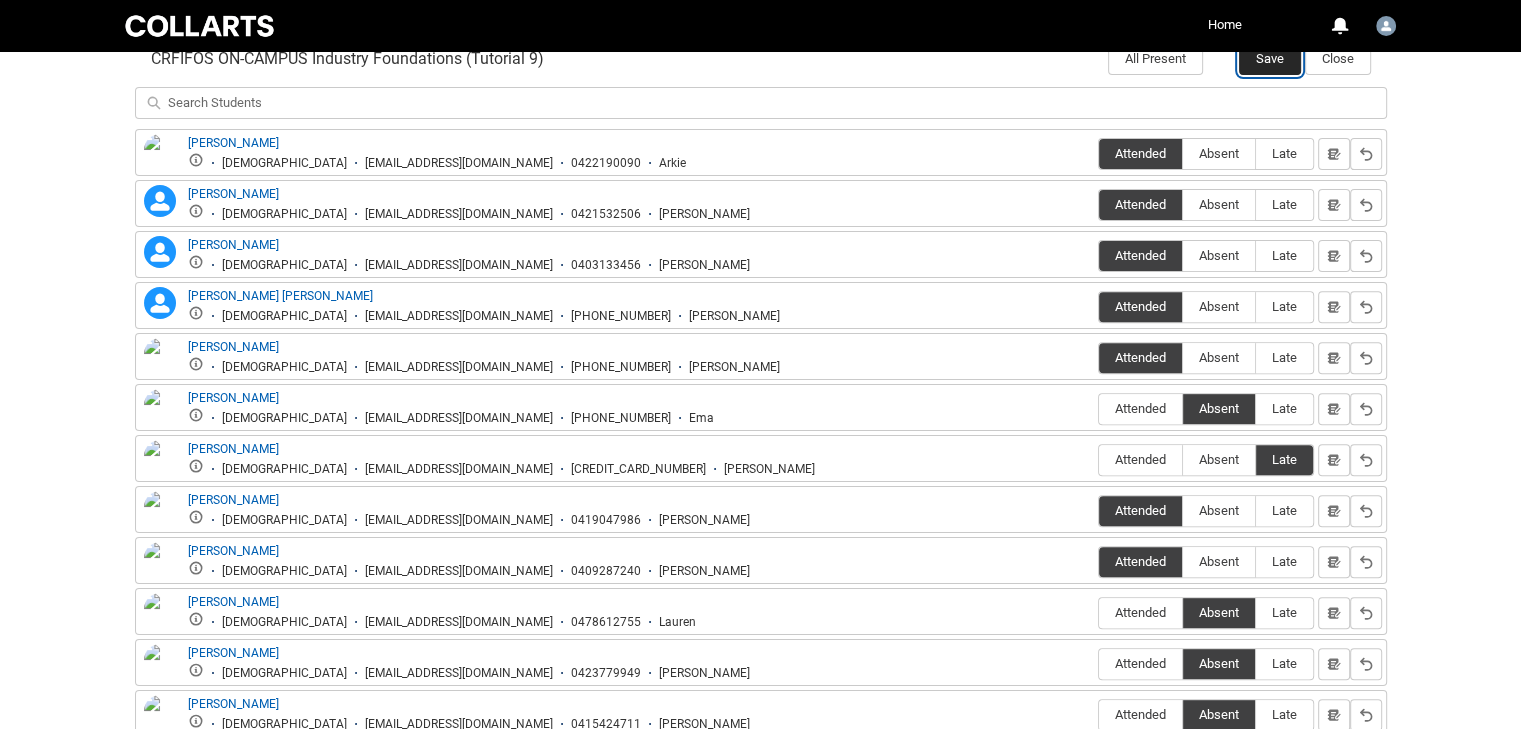 click on "Save" at bounding box center [1270, 59] 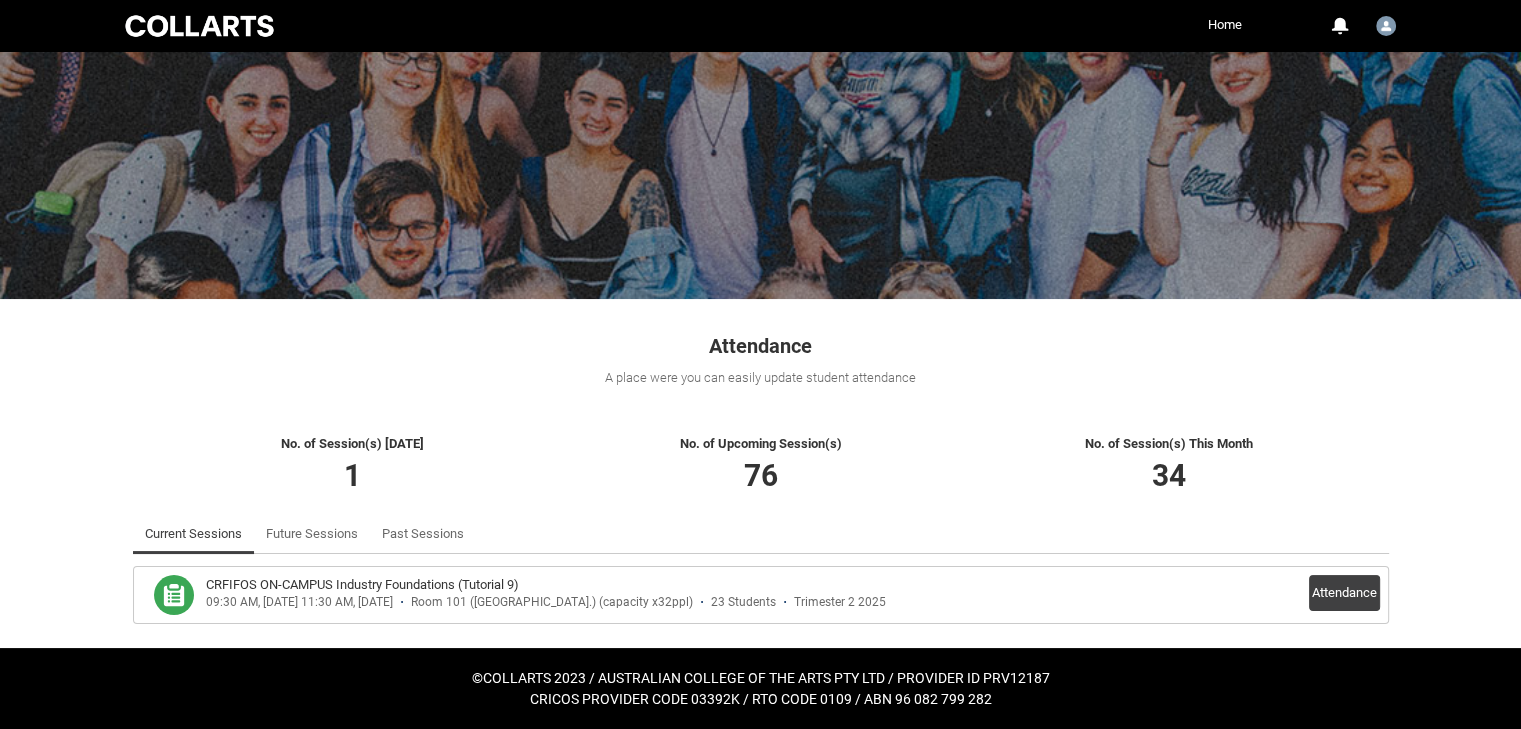 scroll, scrollTop: 74, scrollLeft: 0, axis: vertical 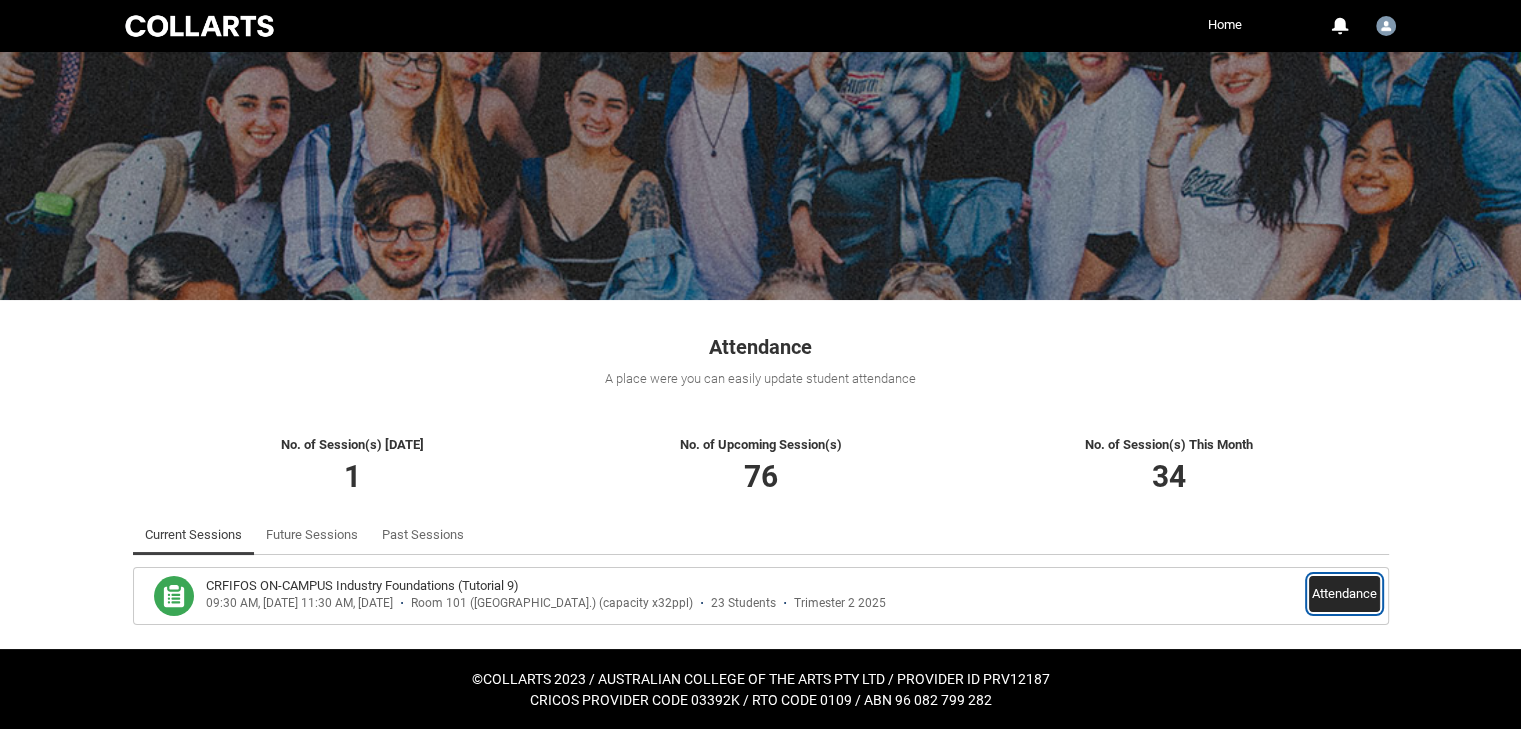 click on "Attendance" at bounding box center [1344, 594] 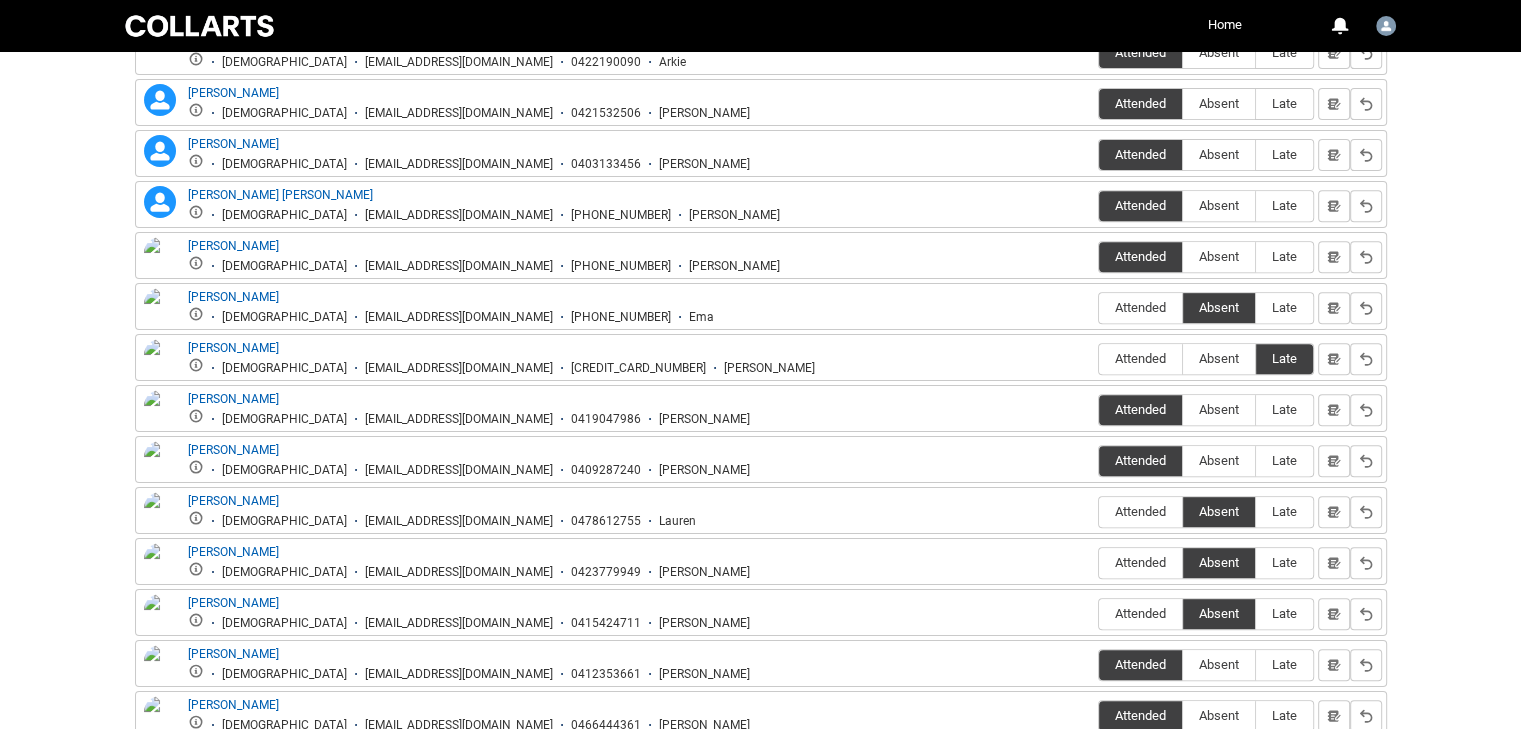 scroll, scrollTop: 778, scrollLeft: 0, axis: vertical 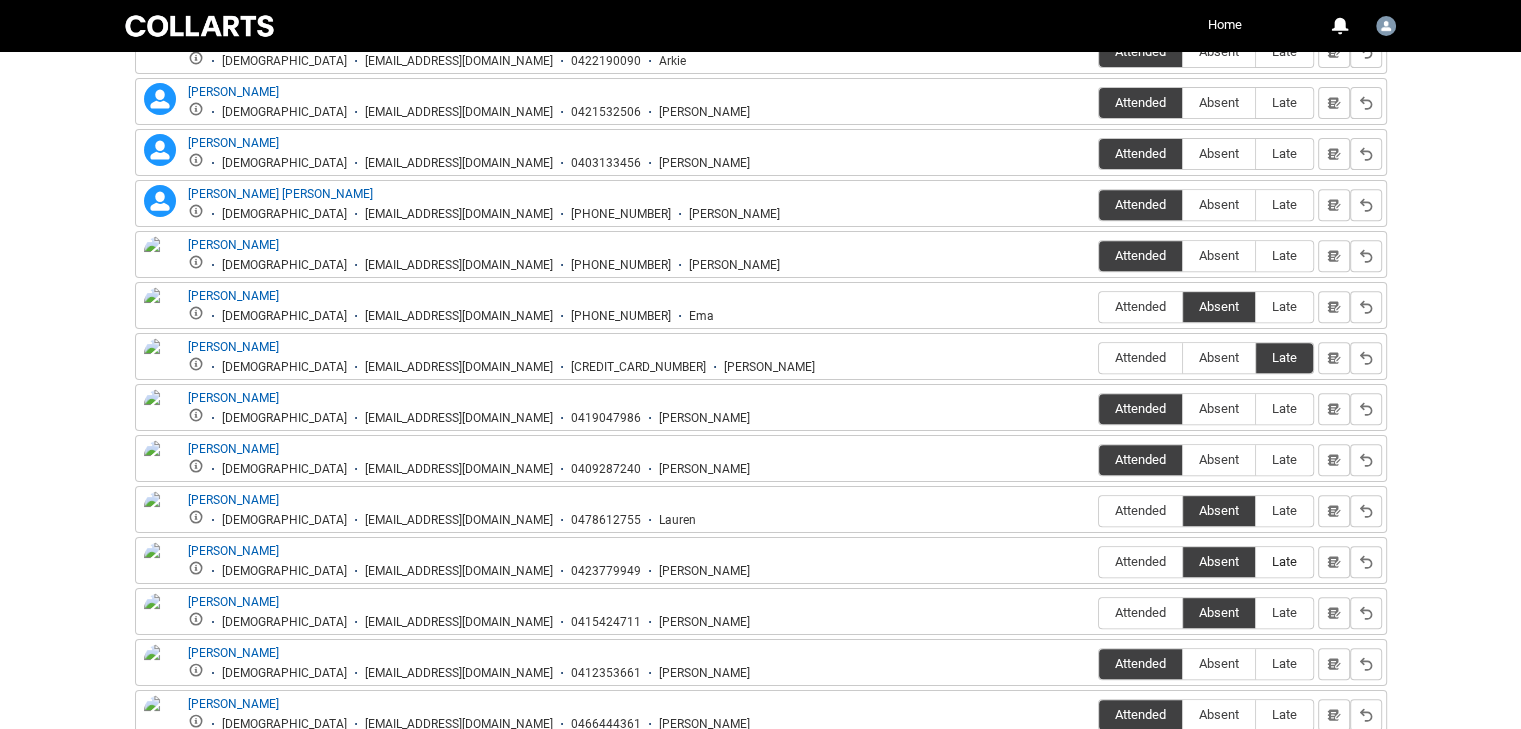 click on "Late" at bounding box center [1284, 561] 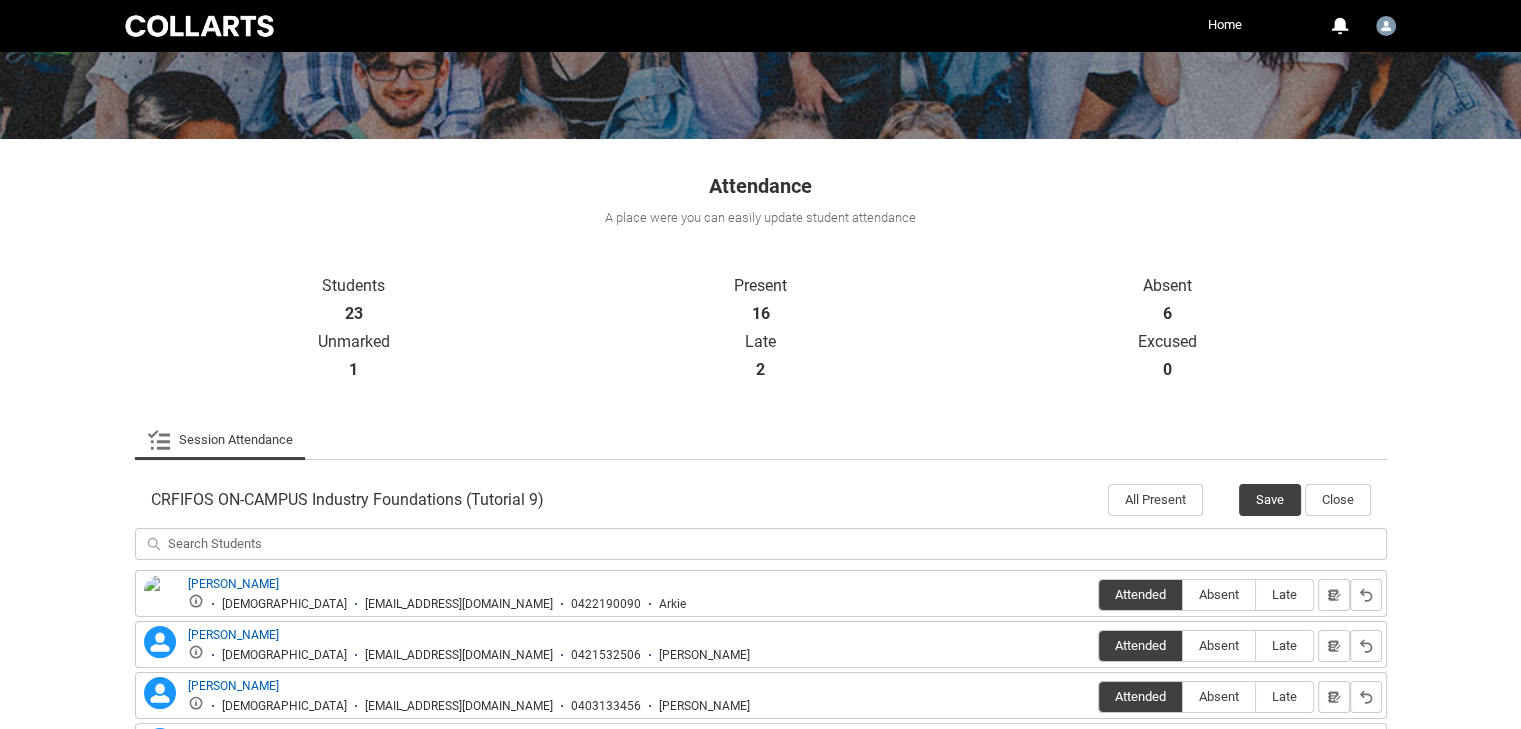 scroll, scrollTop: 237, scrollLeft: 0, axis: vertical 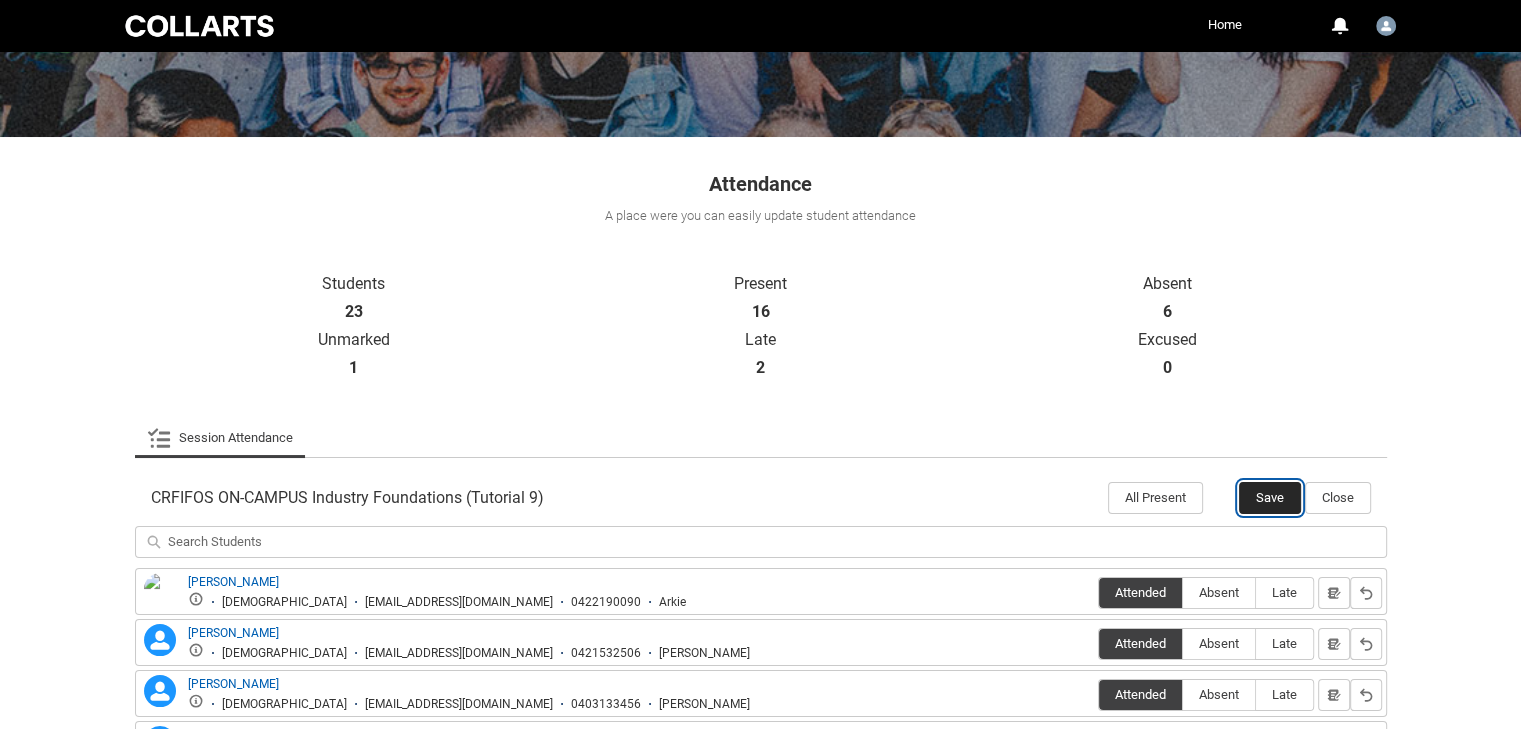 click on "Save" at bounding box center [1270, 498] 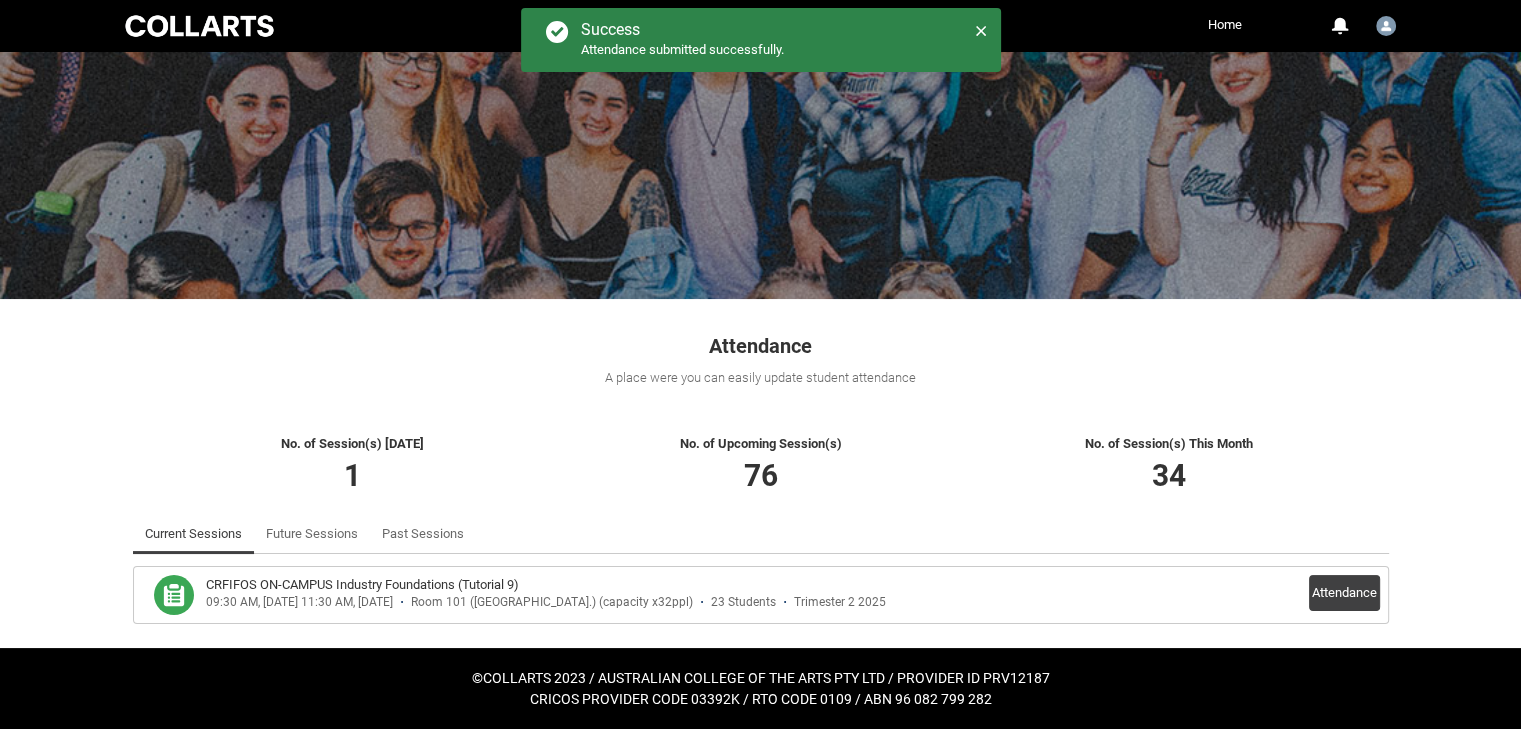 scroll, scrollTop: 74, scrollLeft: 0, axis: vertical 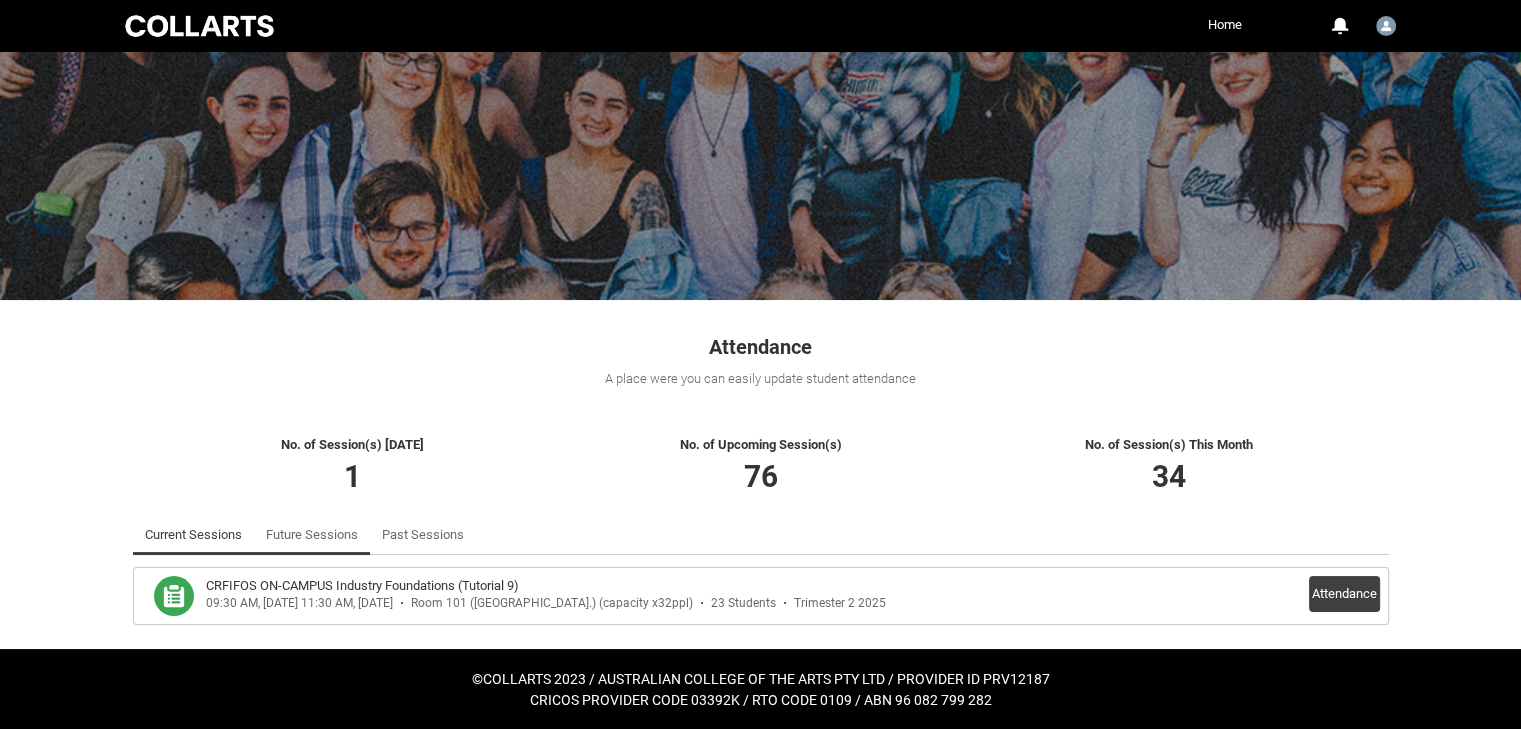 click on "Future Sessions" at bounding box center [312, 535] 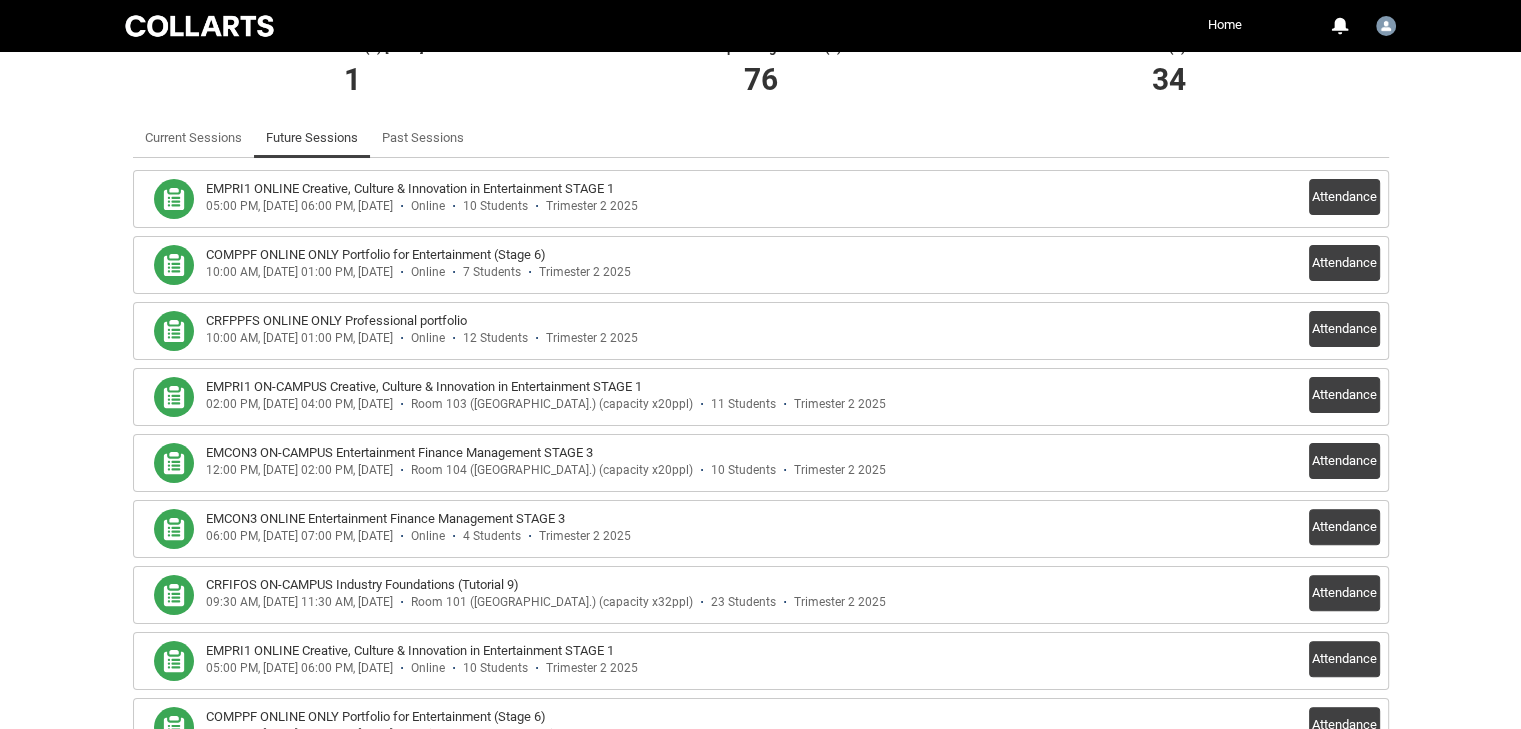 scroll, scrollTop: 0, scrollLeft: 0, axis: both 